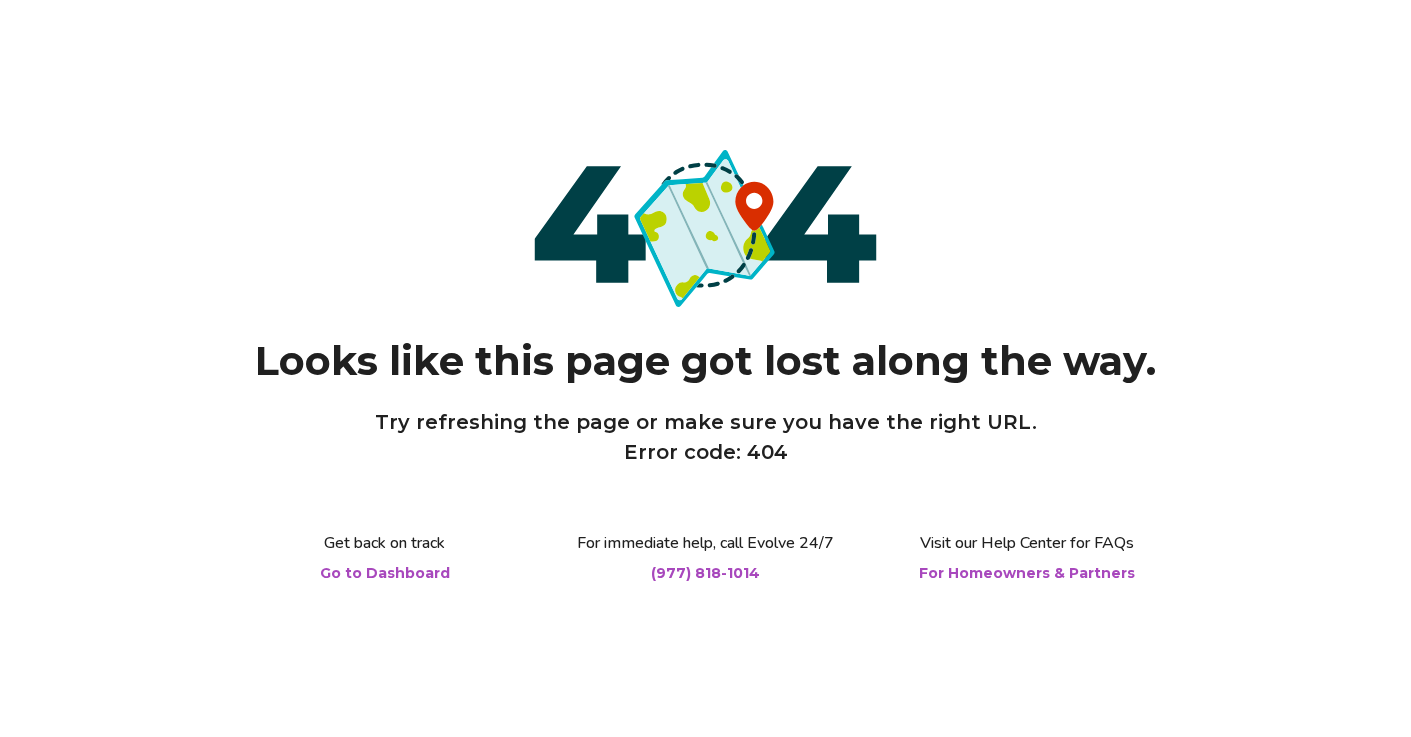 scroll, scrollTop: 0, scrollLeft: 0, axis: both 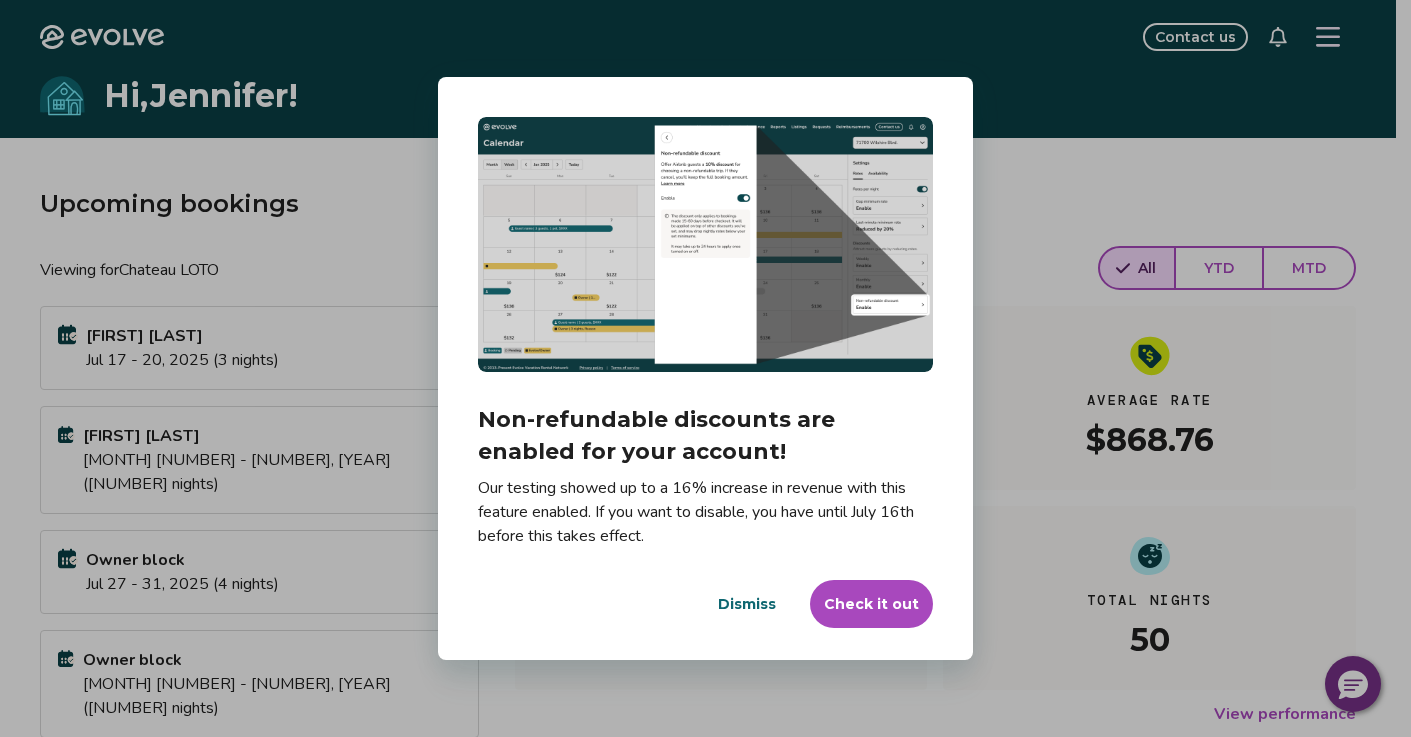 click on "Check it out" at bounding box center [871, 604] 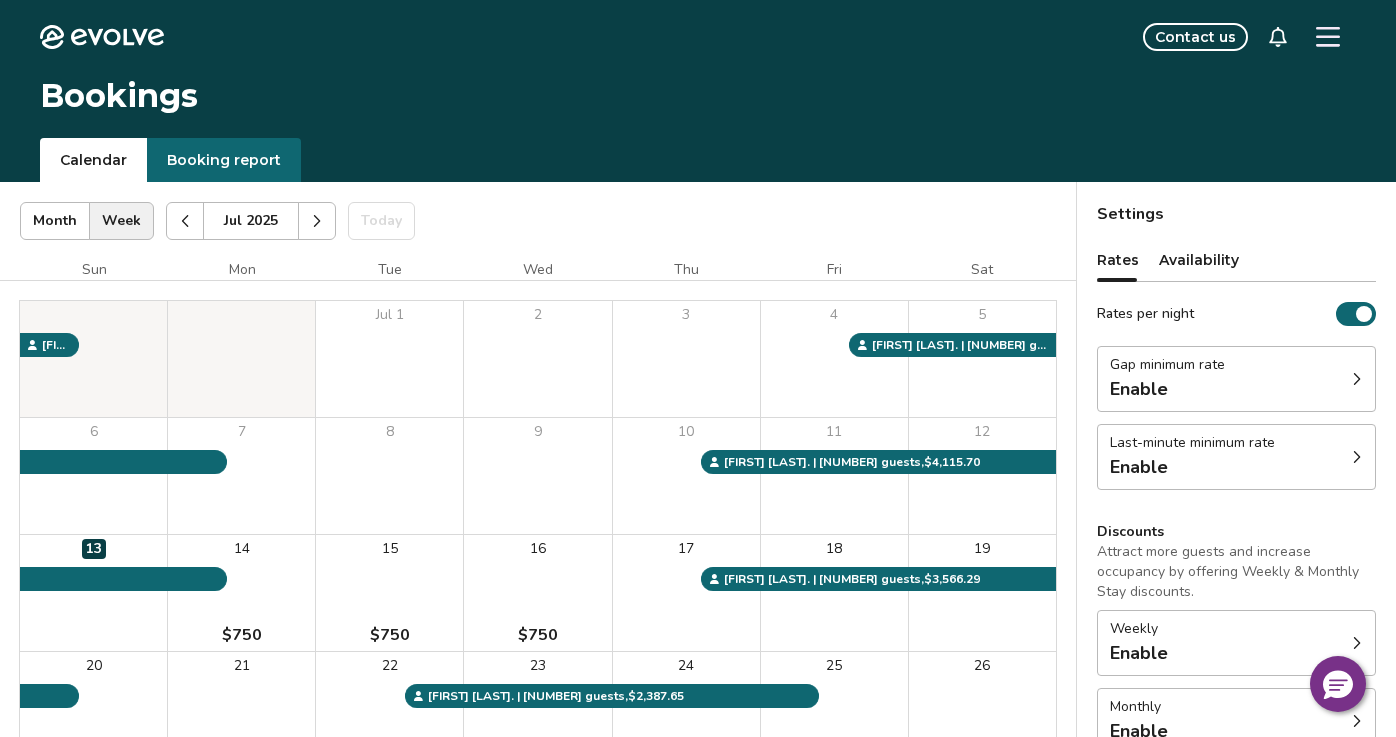 click on "Gap minimum rate" at bounding box center [1167, 365] 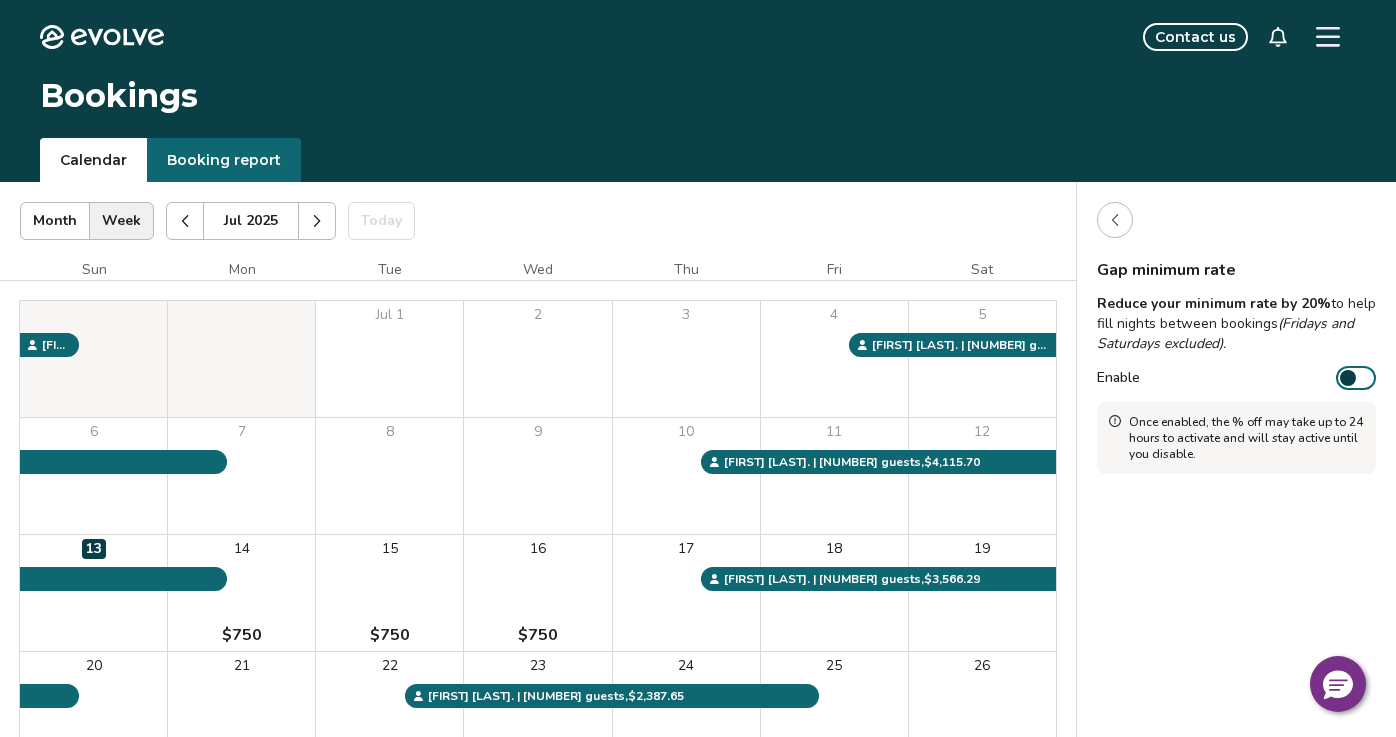 click 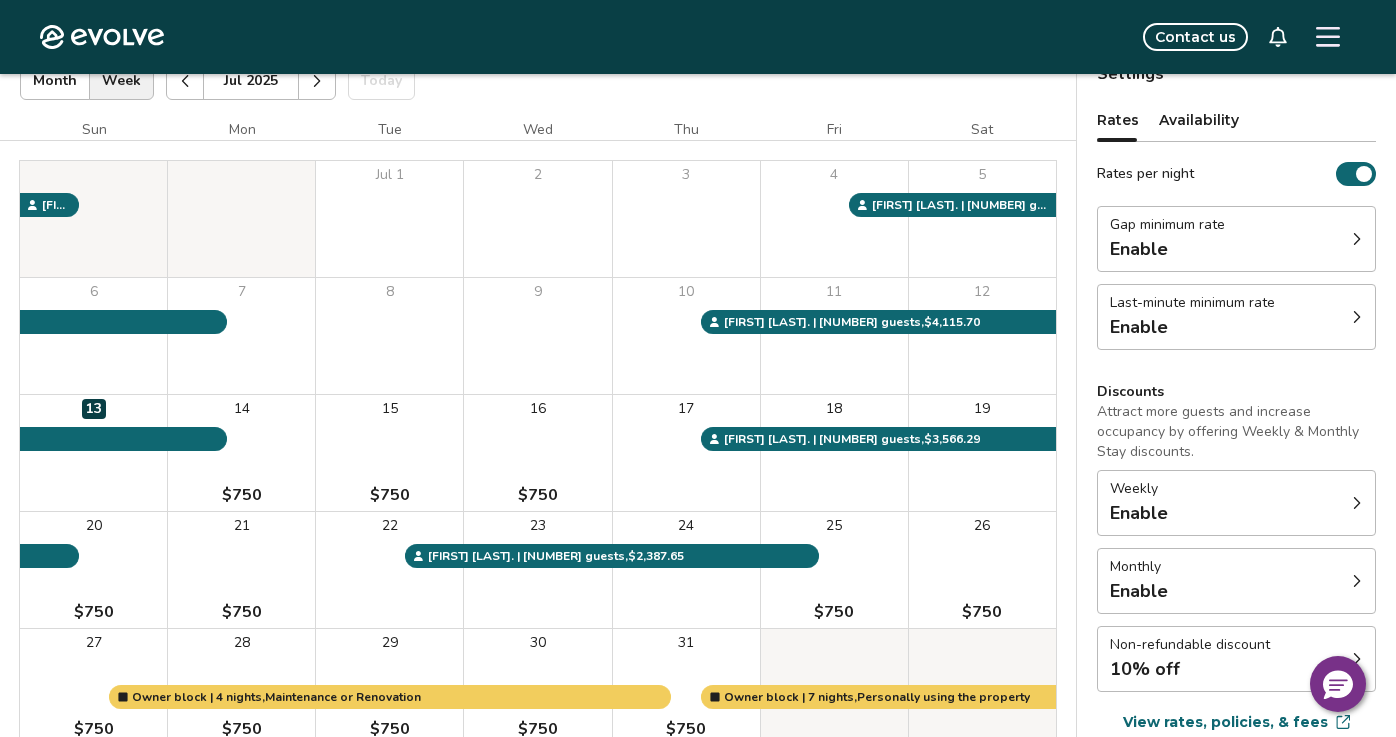 scroll, scrollTop: 142, scrollLeft: 0, axis: vertical 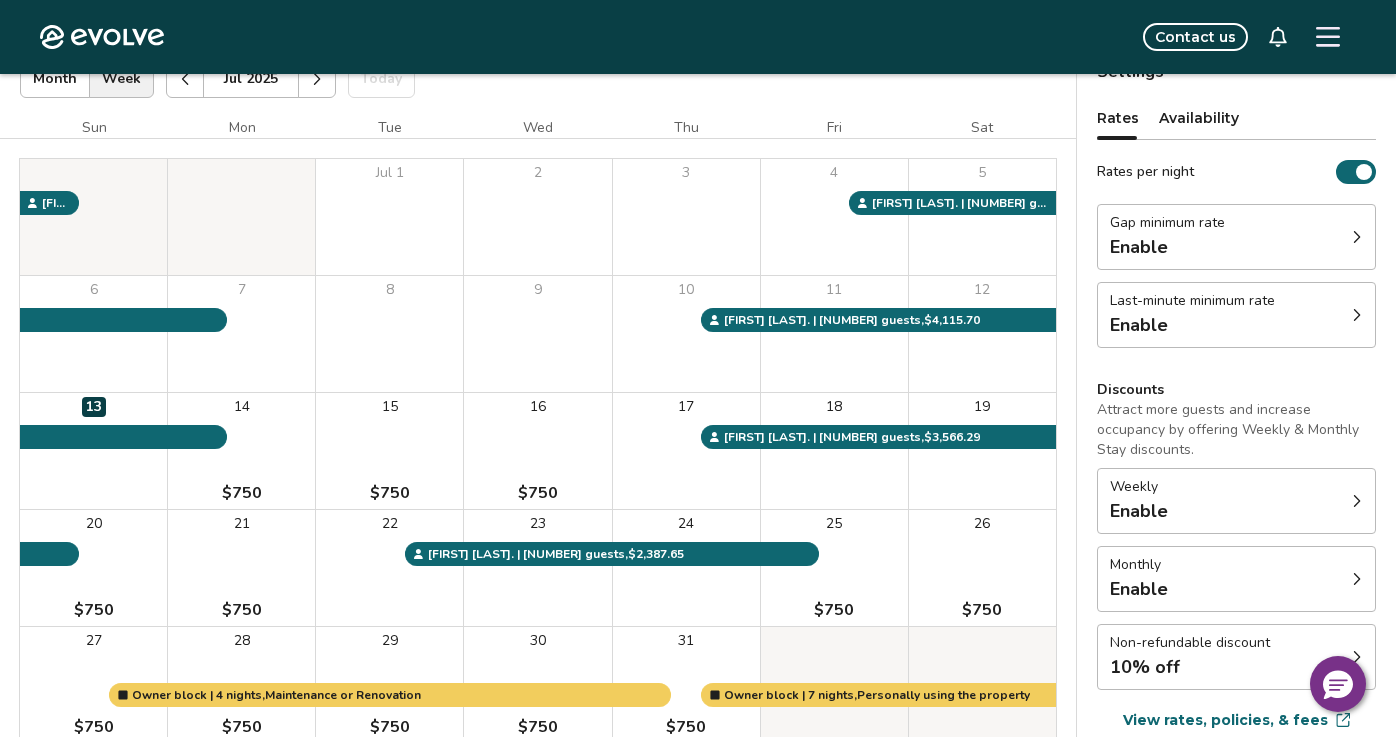 click on "Enable" at bounding box center (1192, 325) 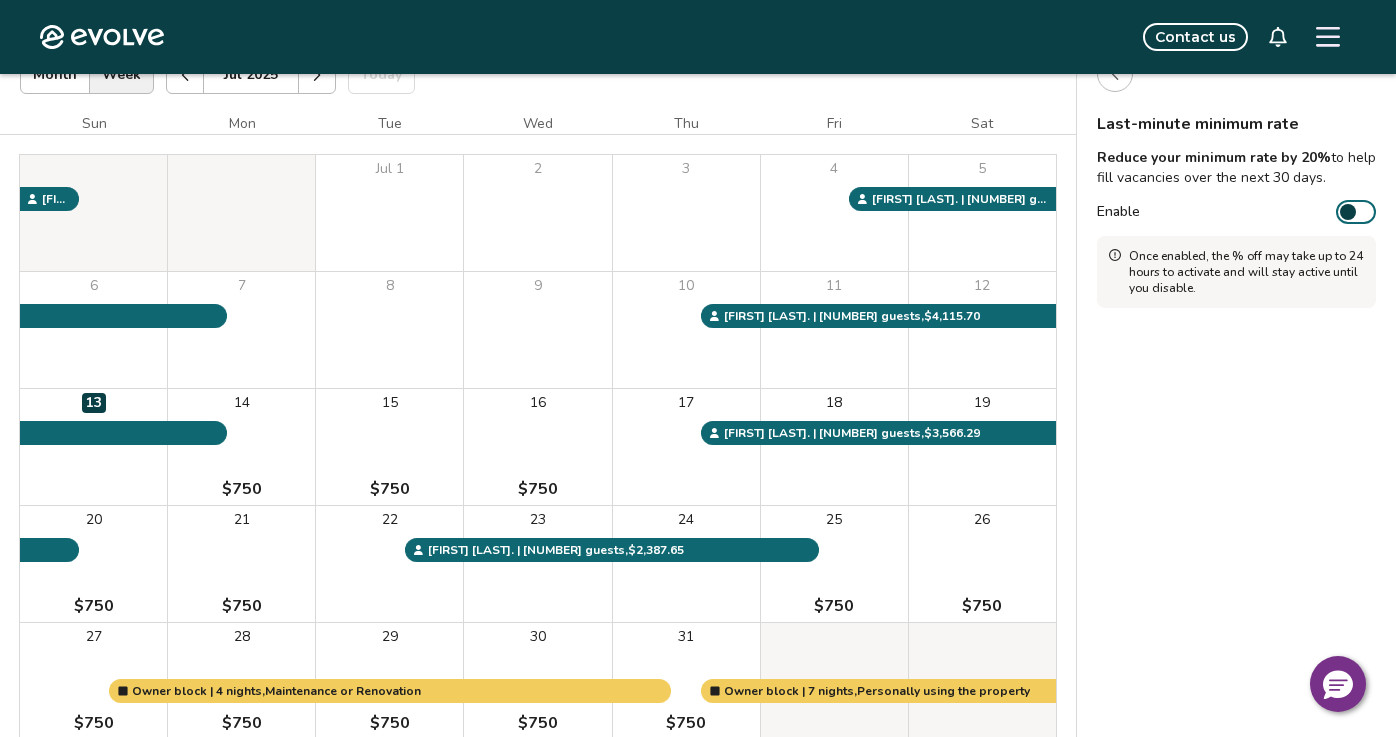scroll, scrollTop: 143, scrollLeft: 0, axis: vertical 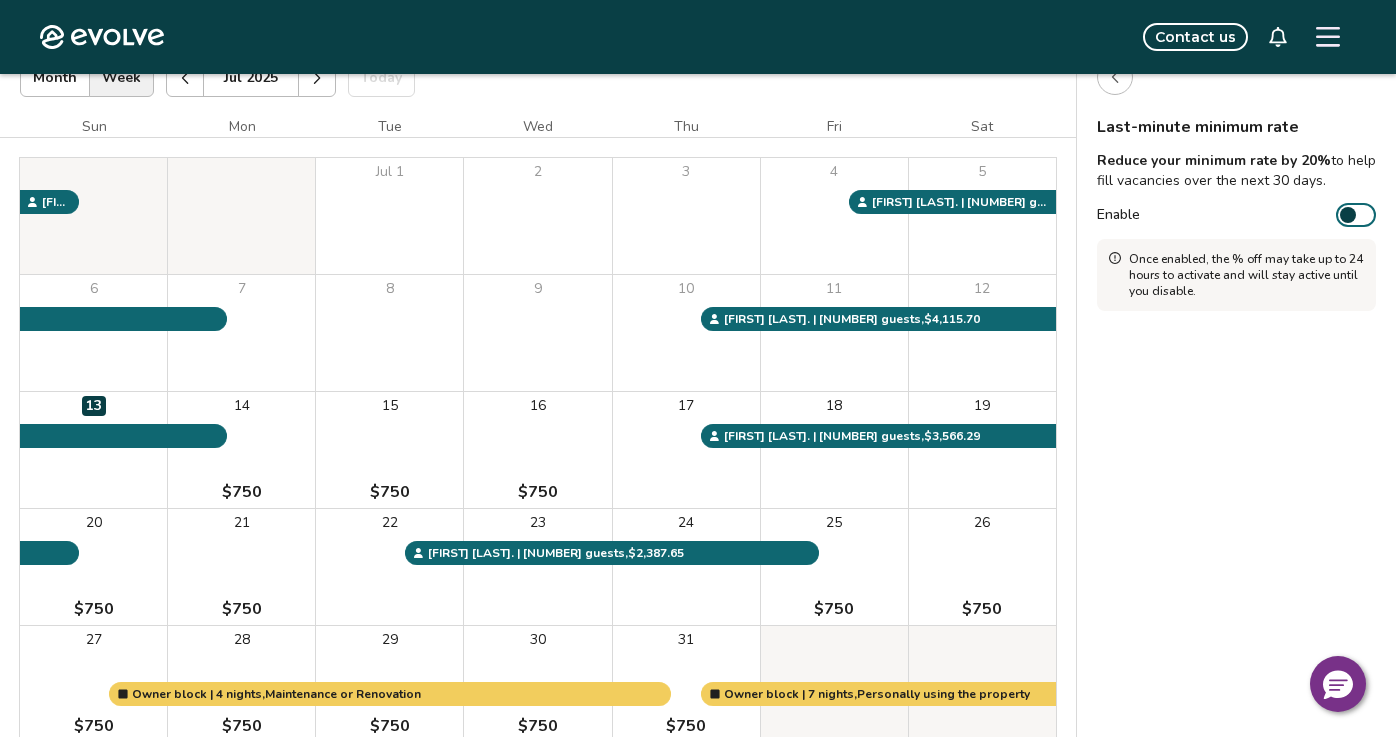 click on "Enable" at bounding box center (1356, 215) 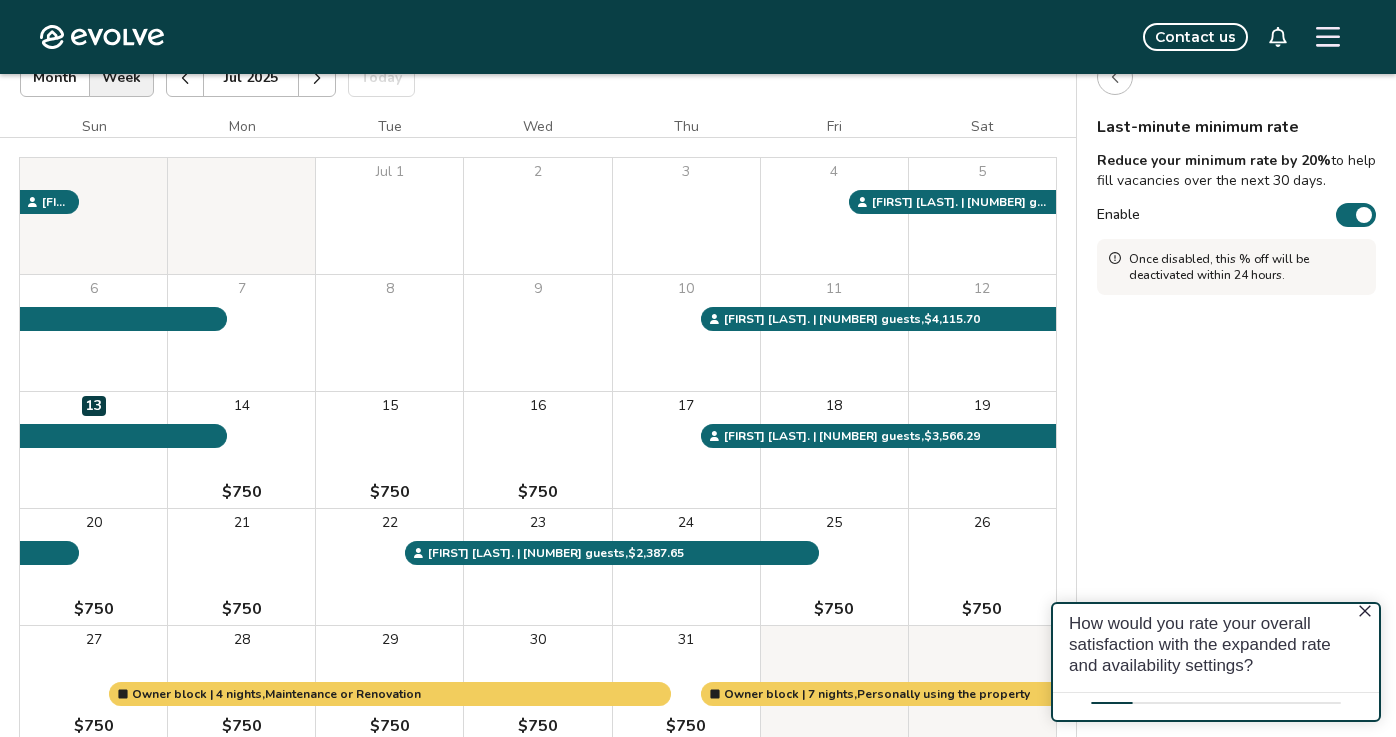 scroll, scrollTop: 0, scrollLeft: 0, axis: both 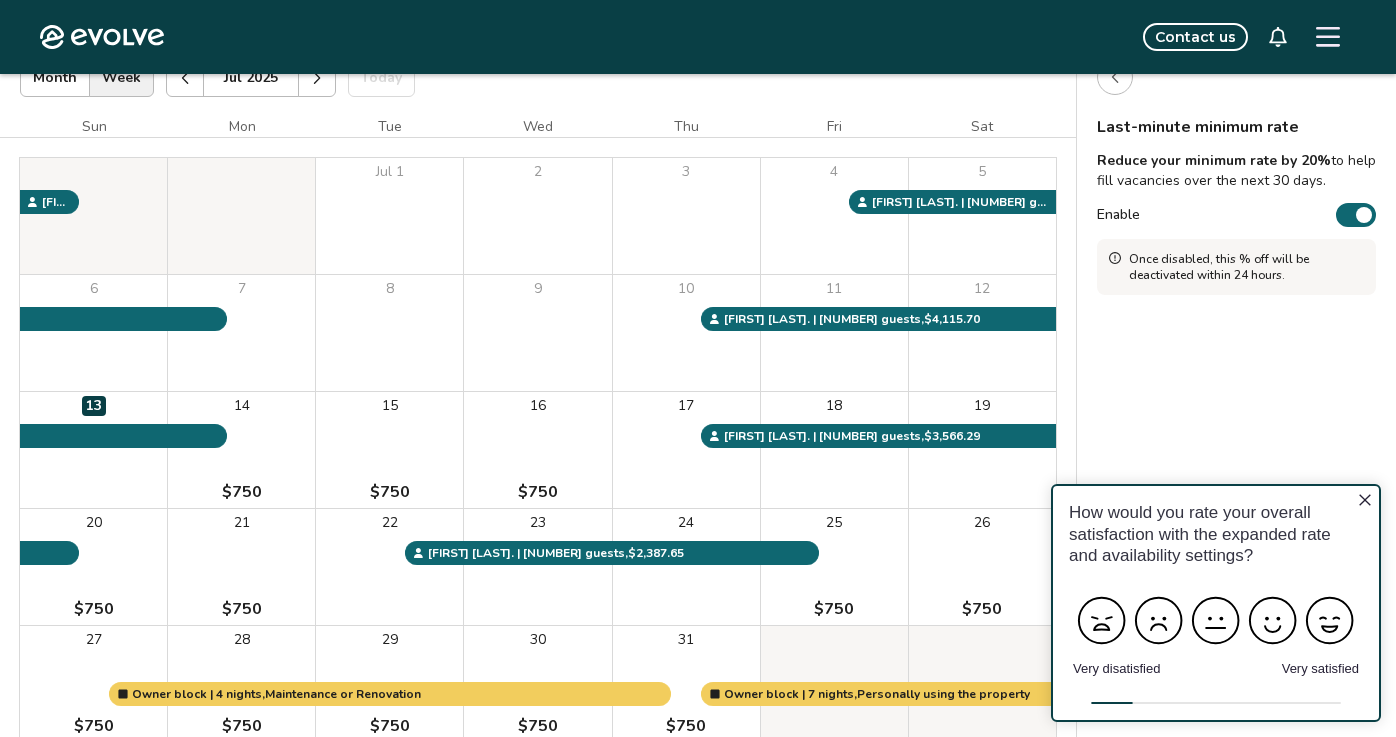click on "How would you rate your overall satisfaction with the expanded rate and
availability settings?" at bounding box center [1216, 534] 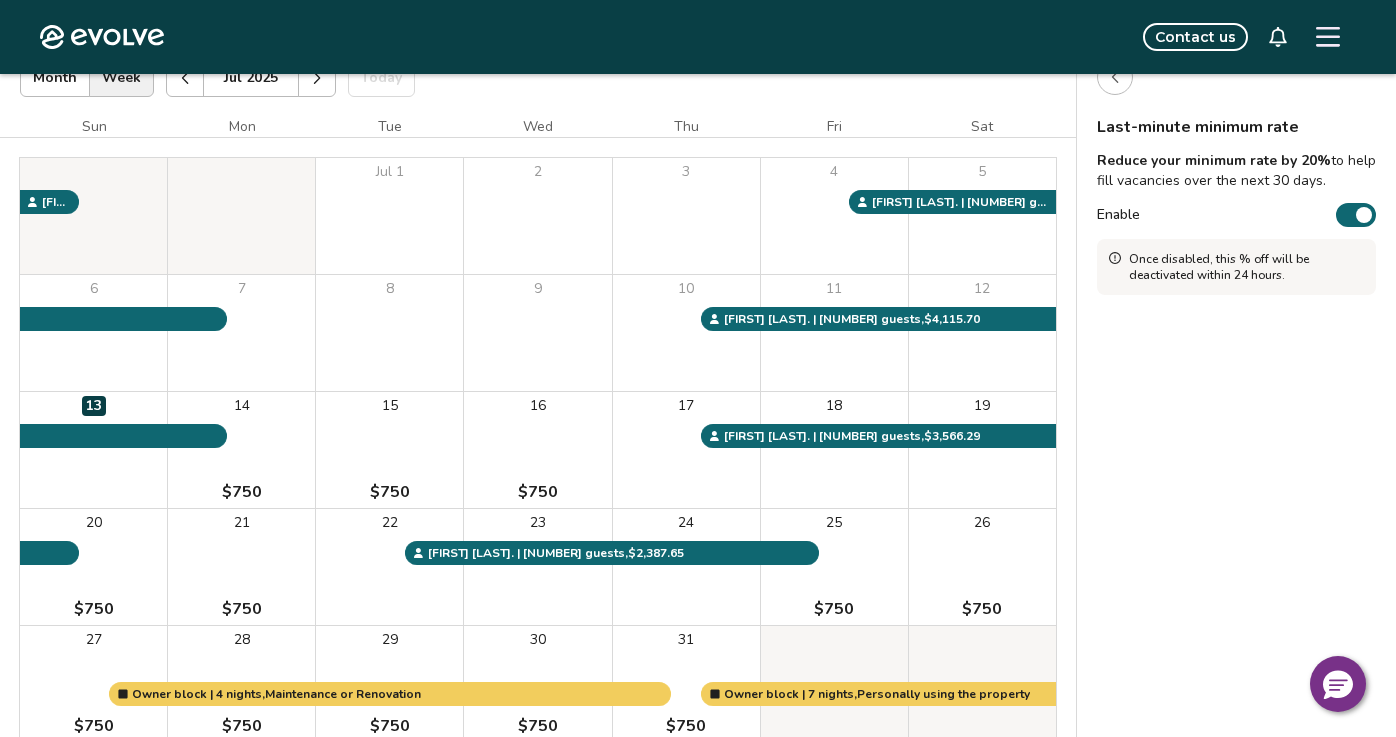 click on "Enable" at bounding box center (1356, 215) 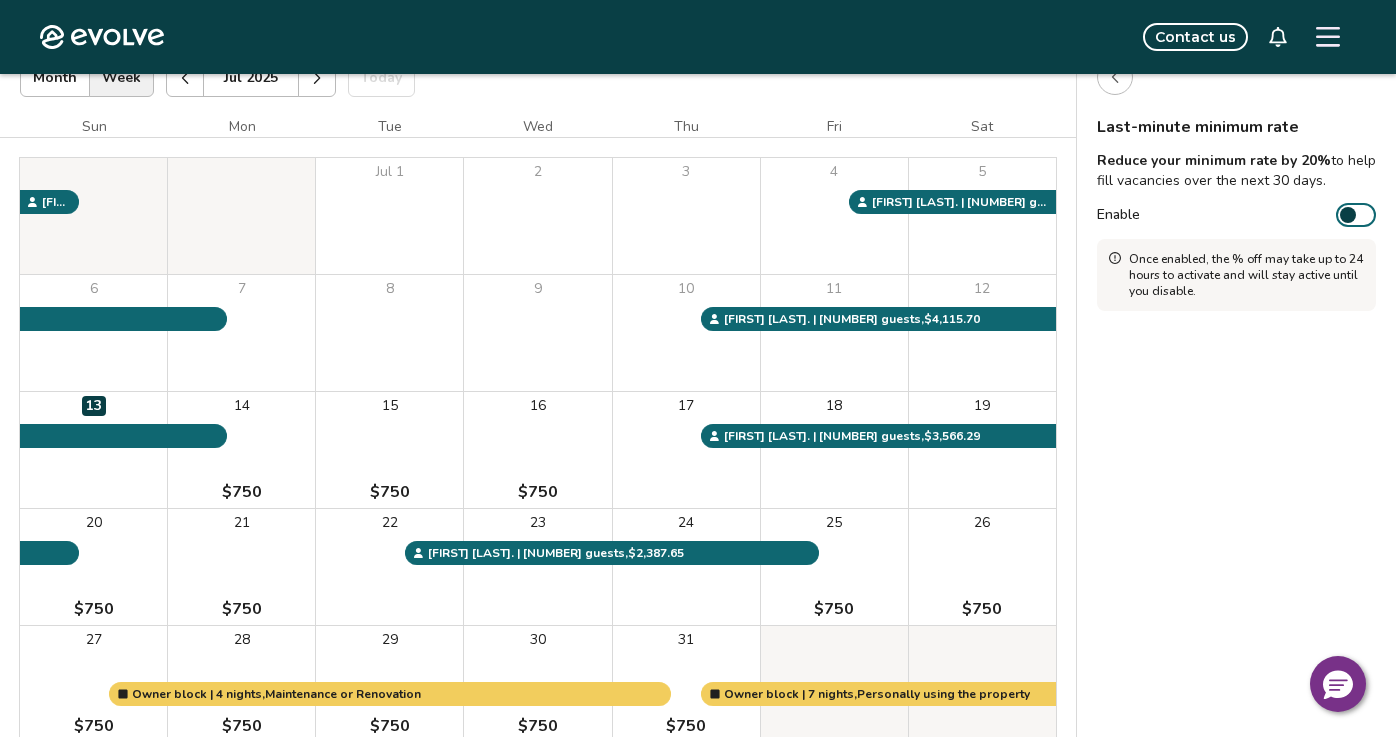 click at bounding box center (1115, 77) 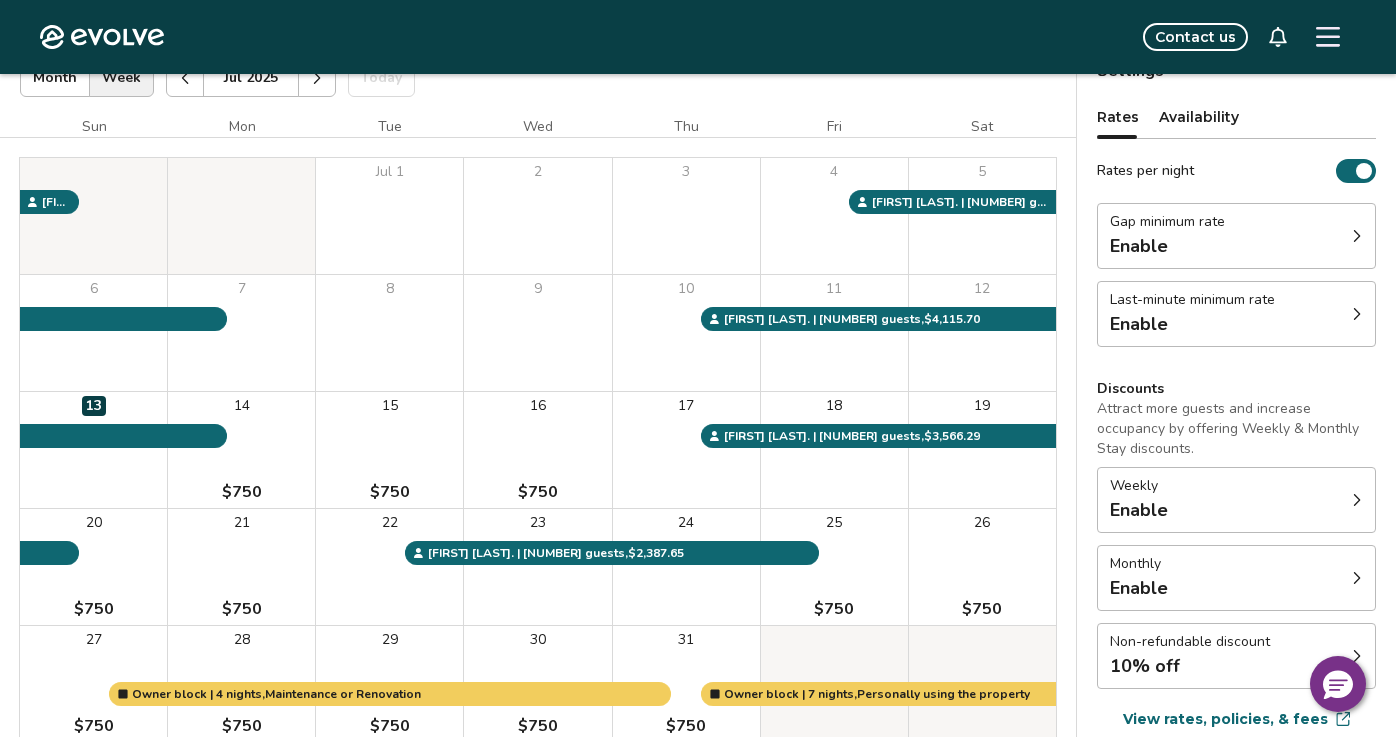 click on "Enable" at bounding box center (1167, 246) 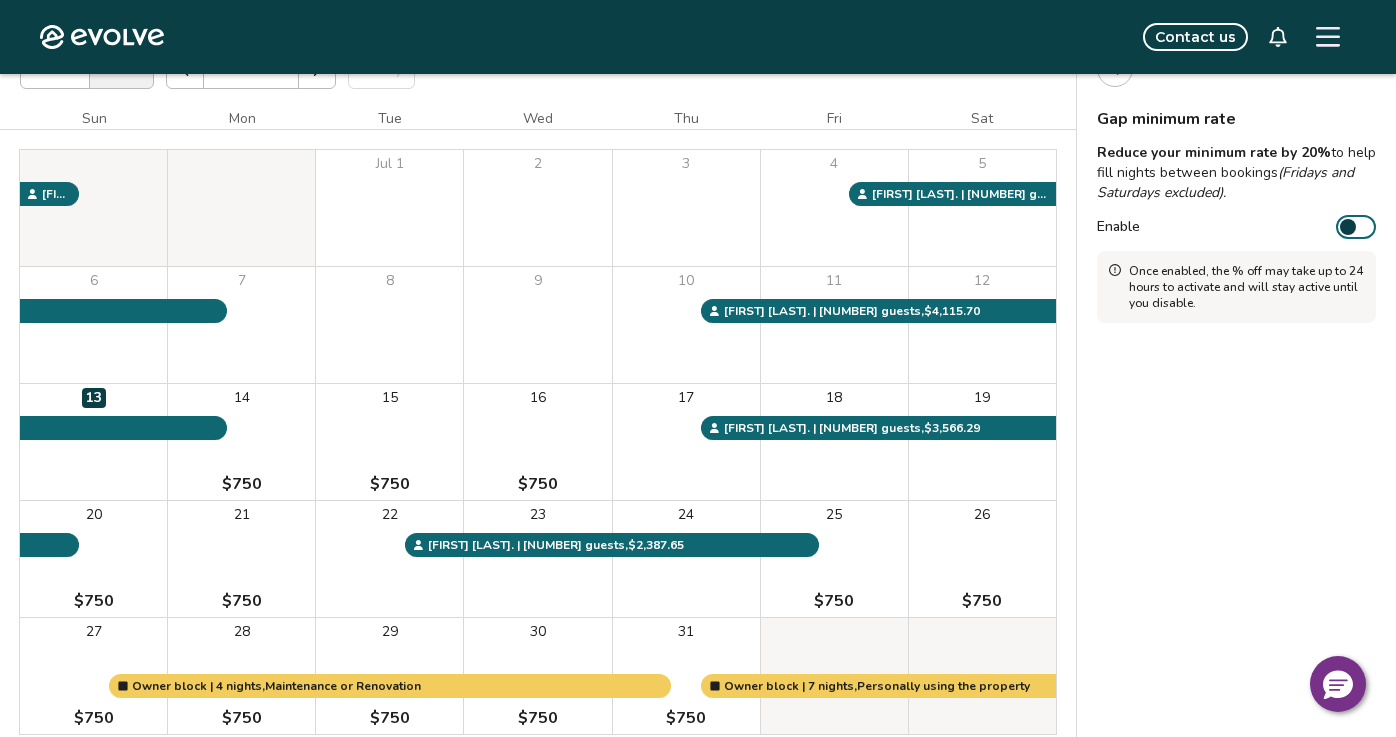 scroll, scrollTop: 153, scrollLeft: 0, axis: vertical 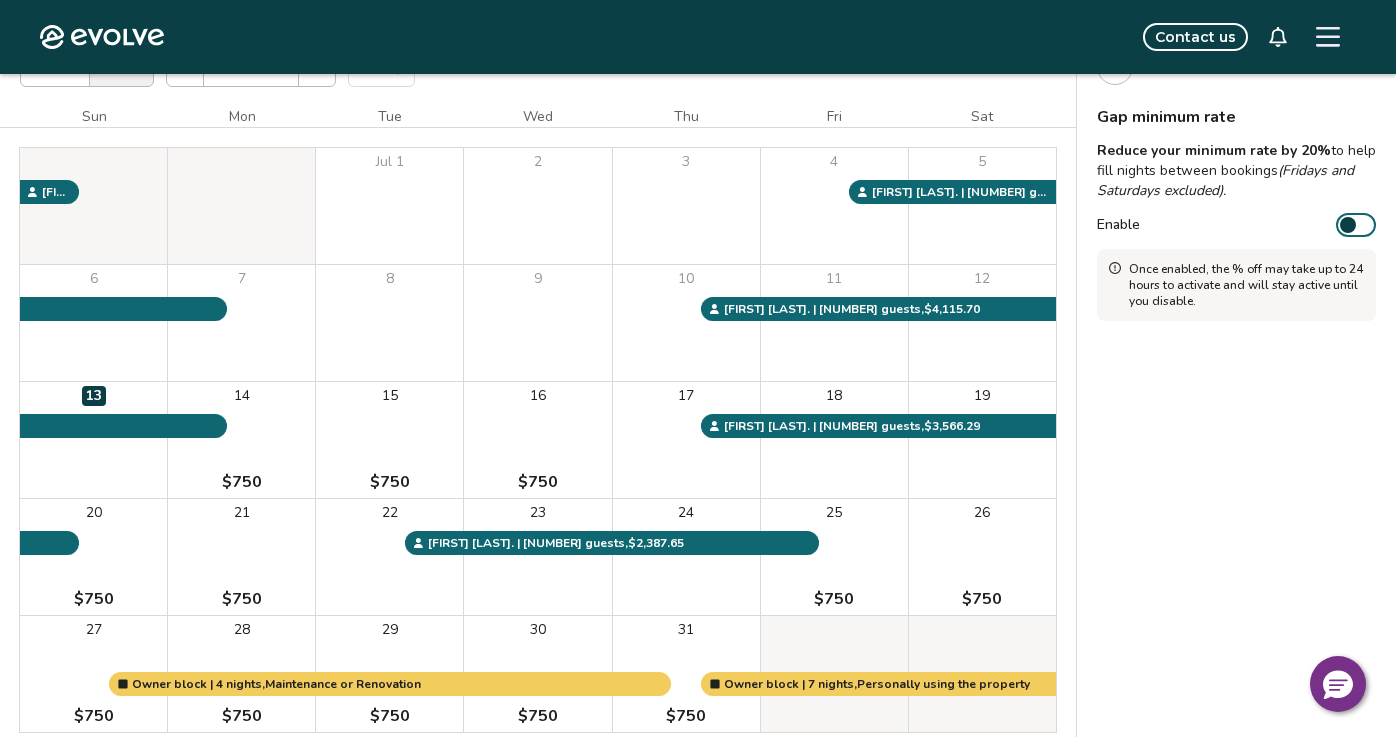 click on "Enable" at bounding box center [1356, 225] 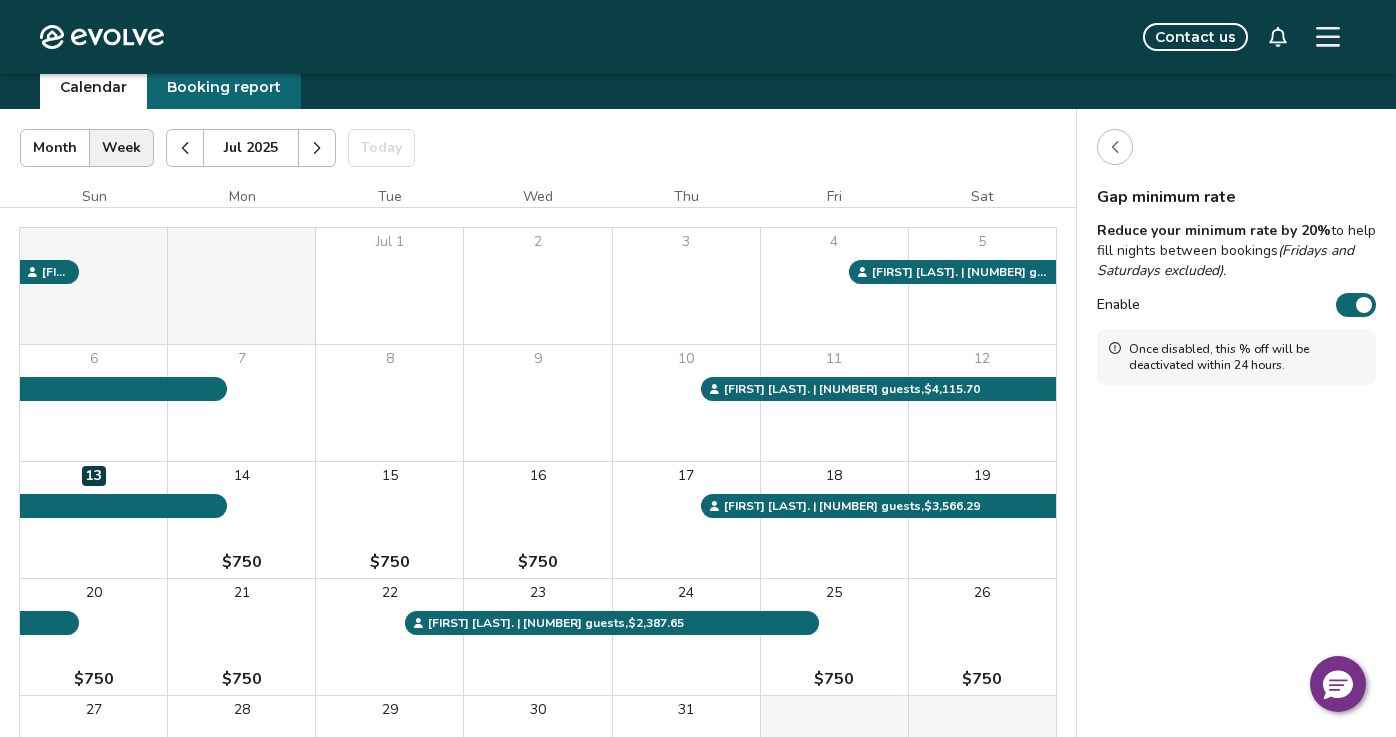 scroll, scrollTop: 71, scrollLeft: 0, axis: vertical 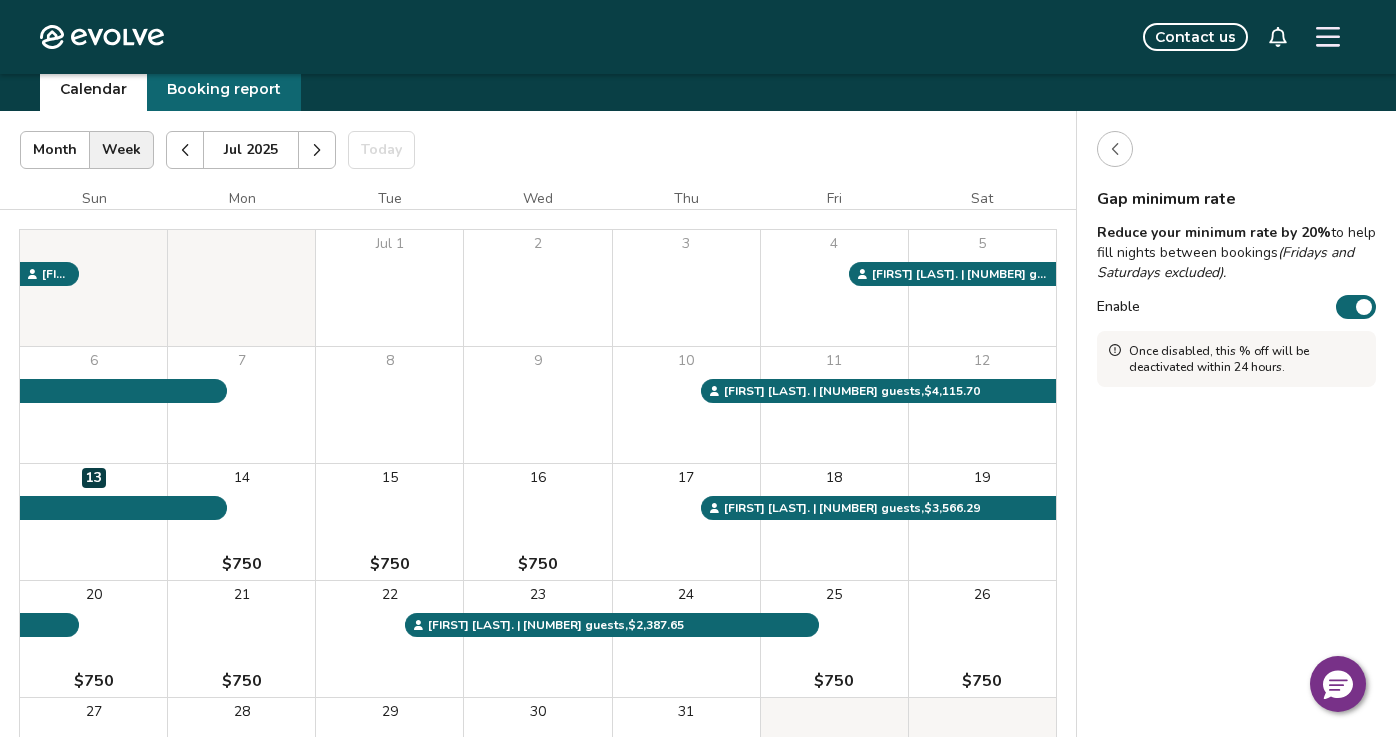 click 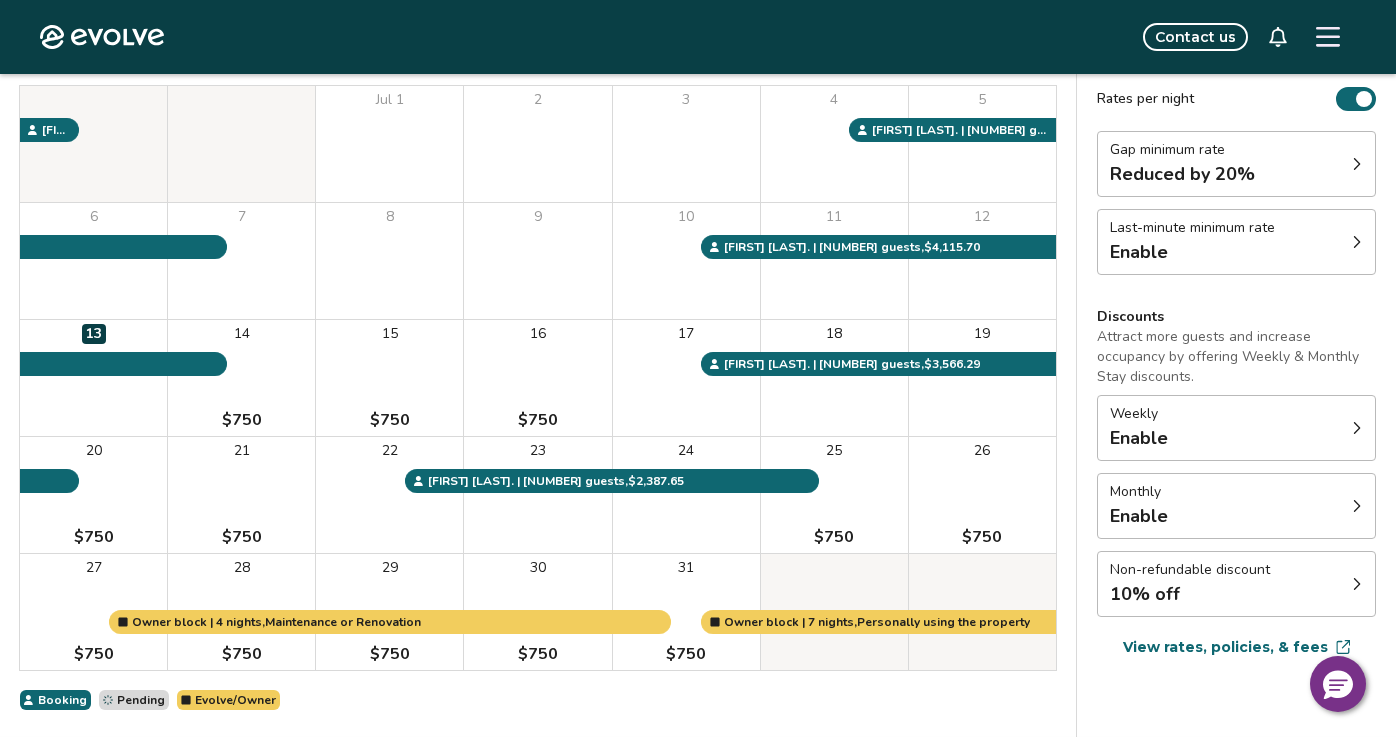 scroll, scrollTop: 246, scrollLeft: 0, axis: vertical 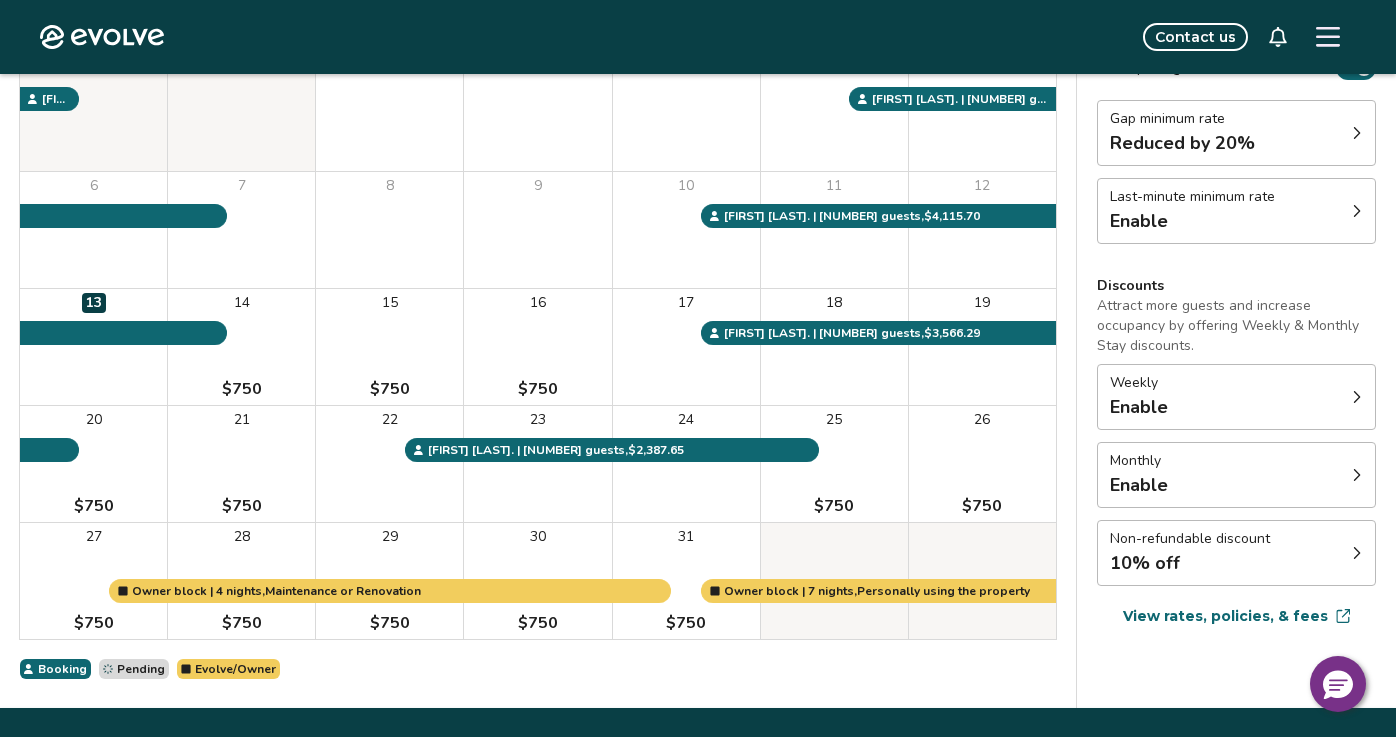 click on "Weekly Enable" at bounding box center [1236, 397] 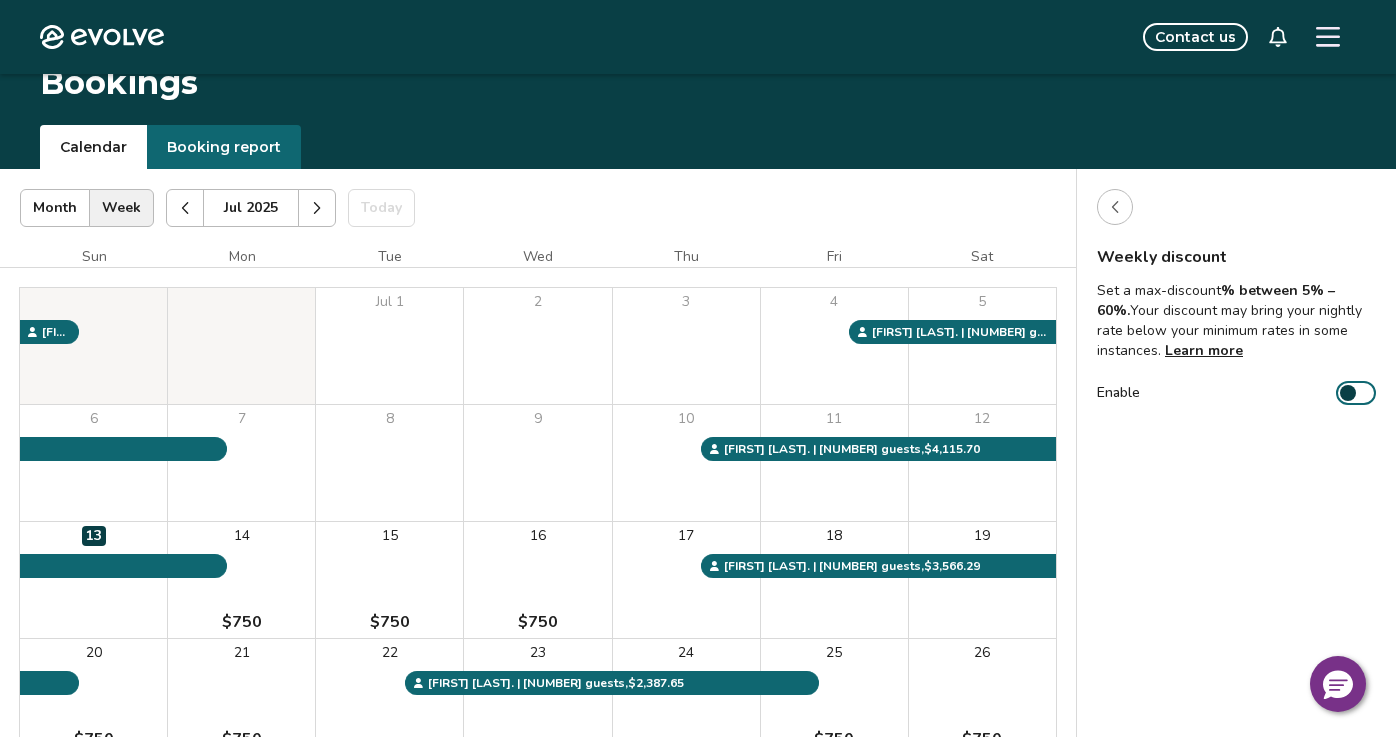 scroll, scrollTop: 0, scrollLeft: 0, axis: both 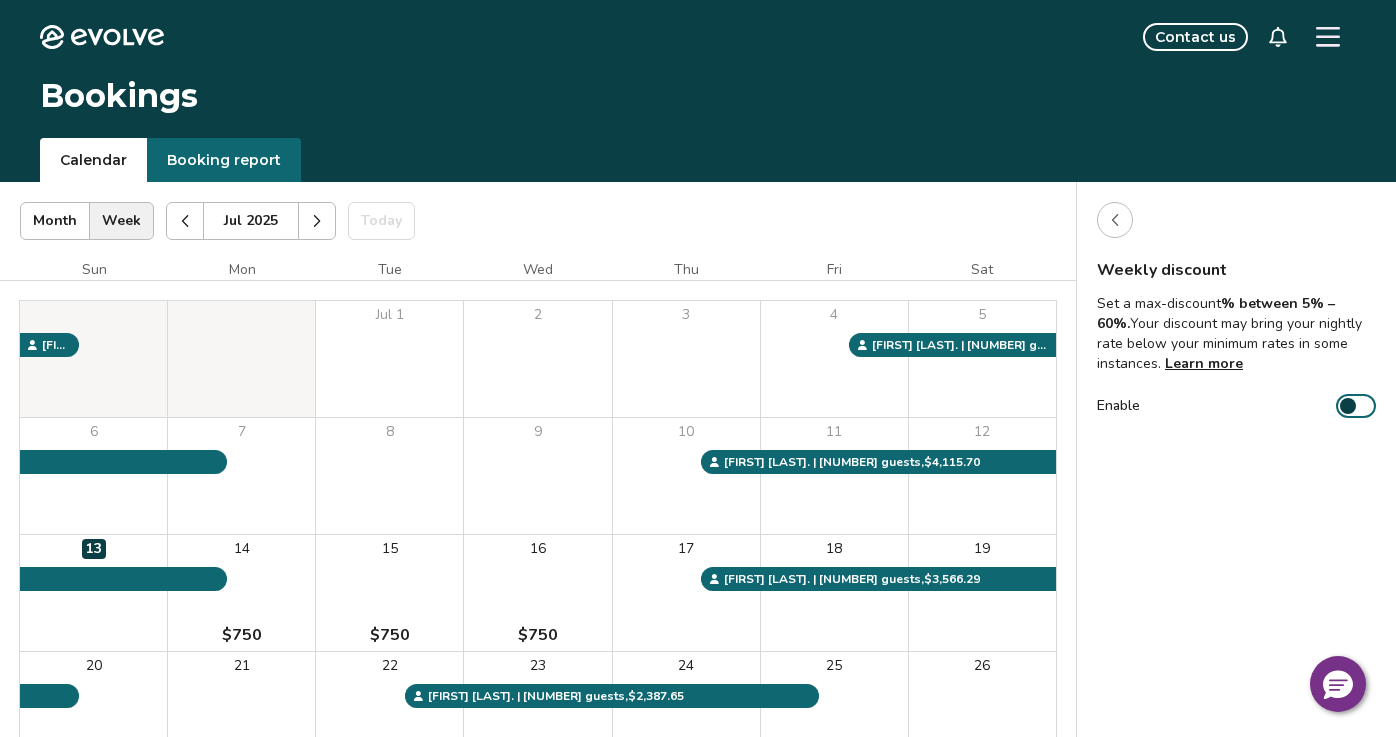 click 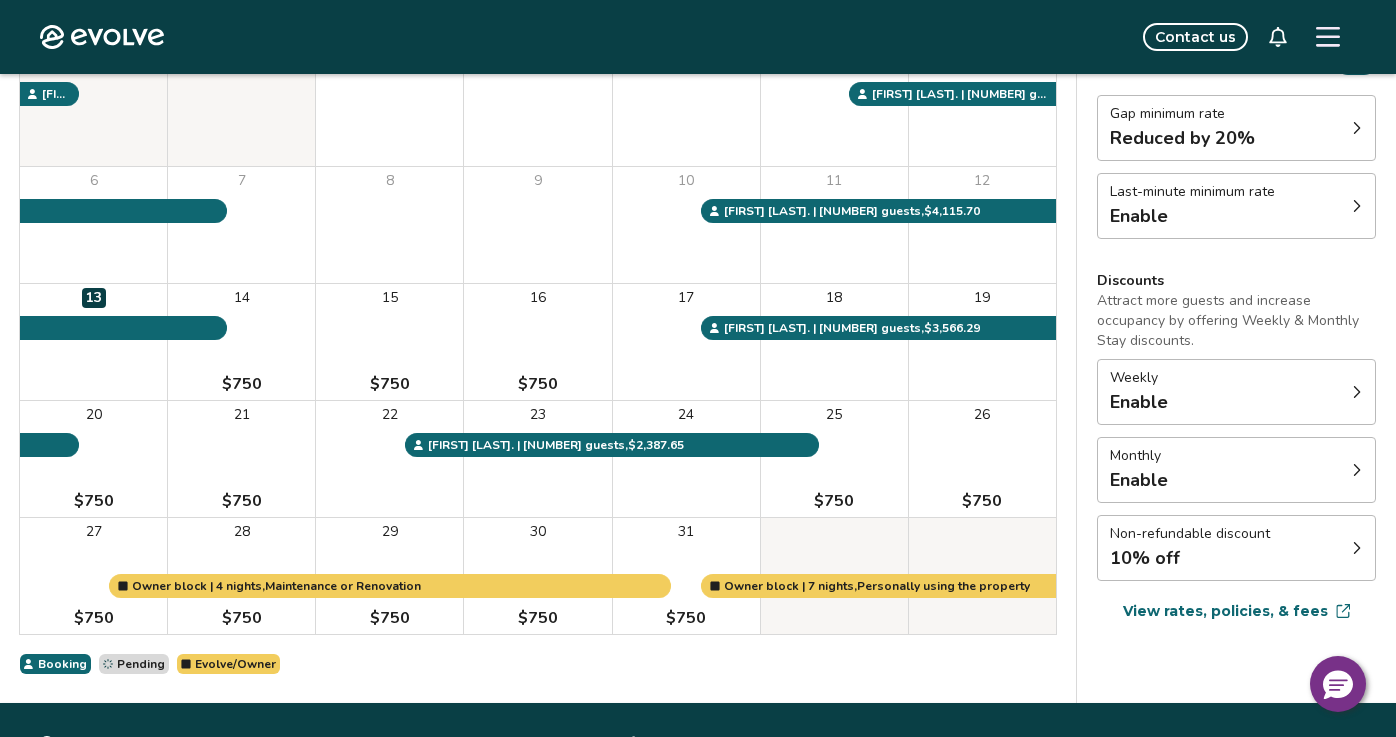scroll, scrollTop: 297, scrollLeft: 0, axis: vertical 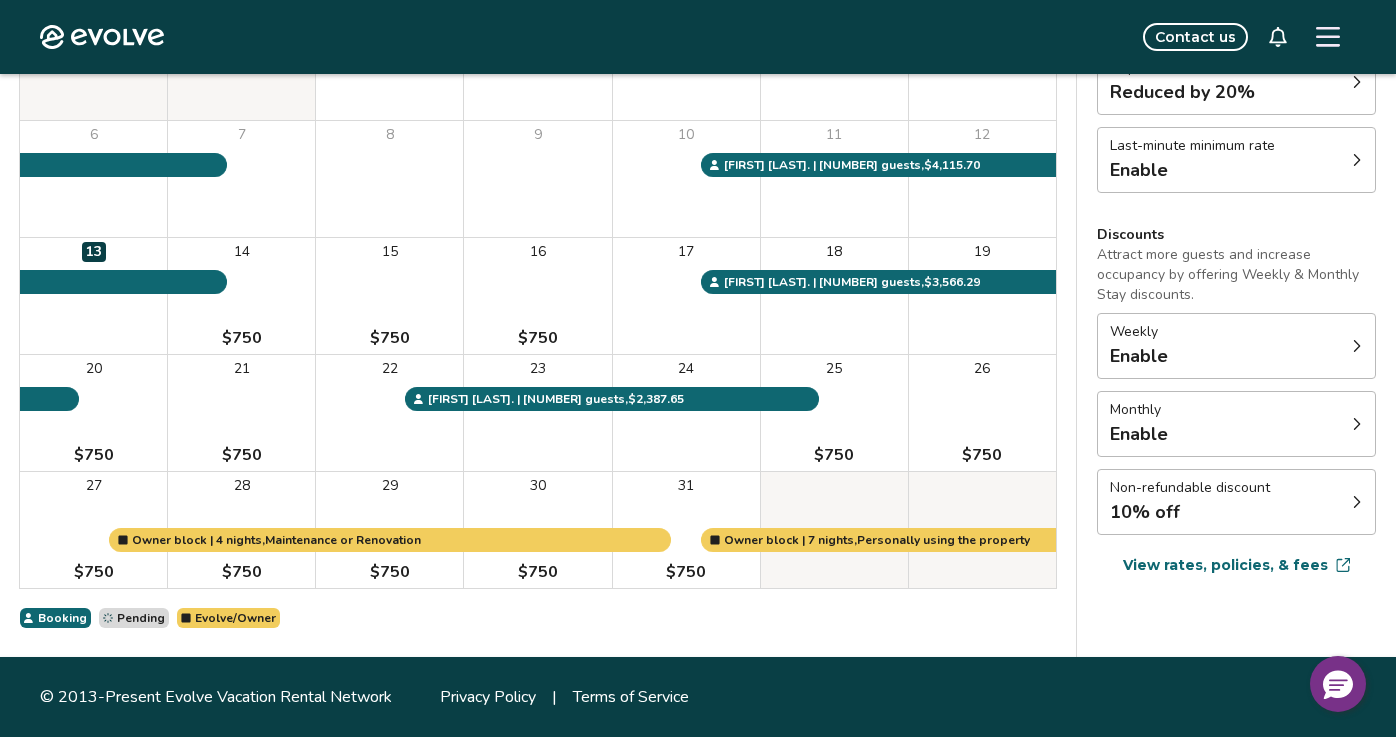 click on "10% off" at bounding box center (1190, 512) 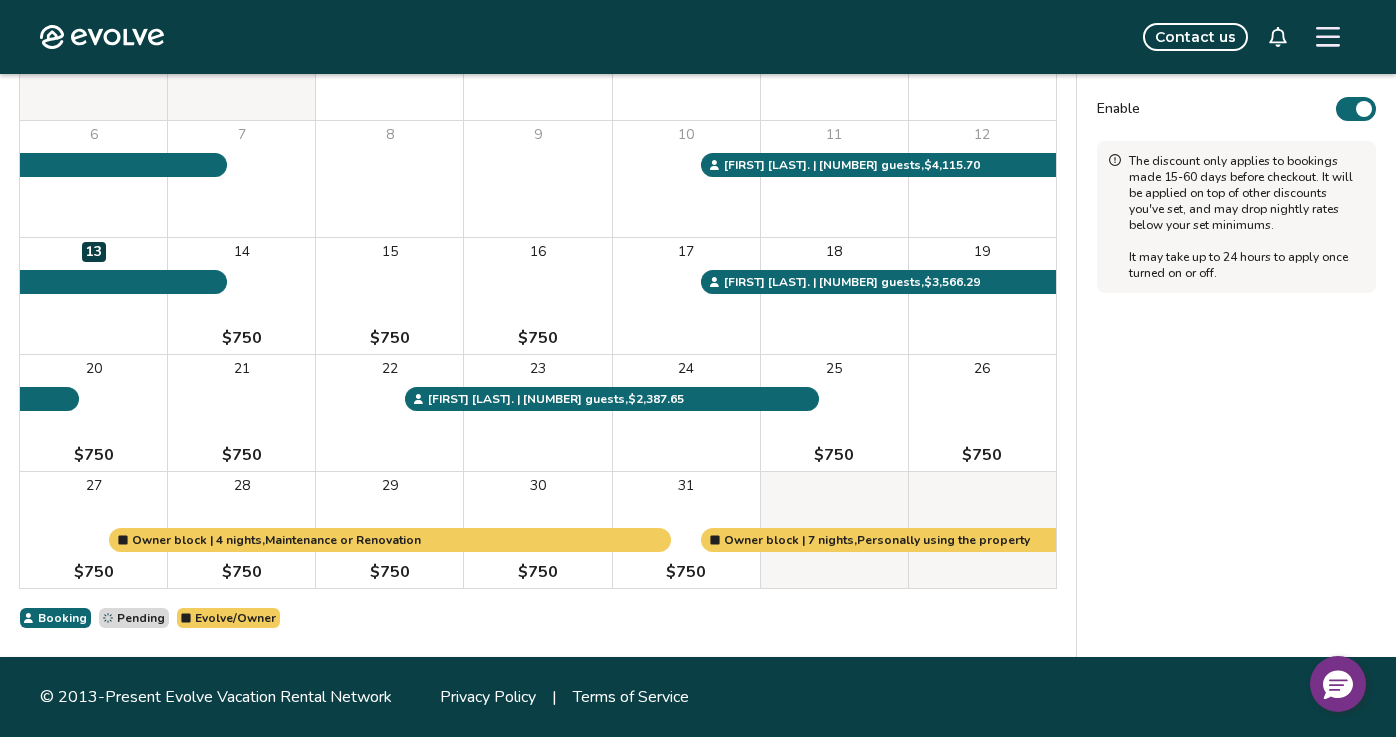 click on "Enable" at bounding box center [1356, 109] 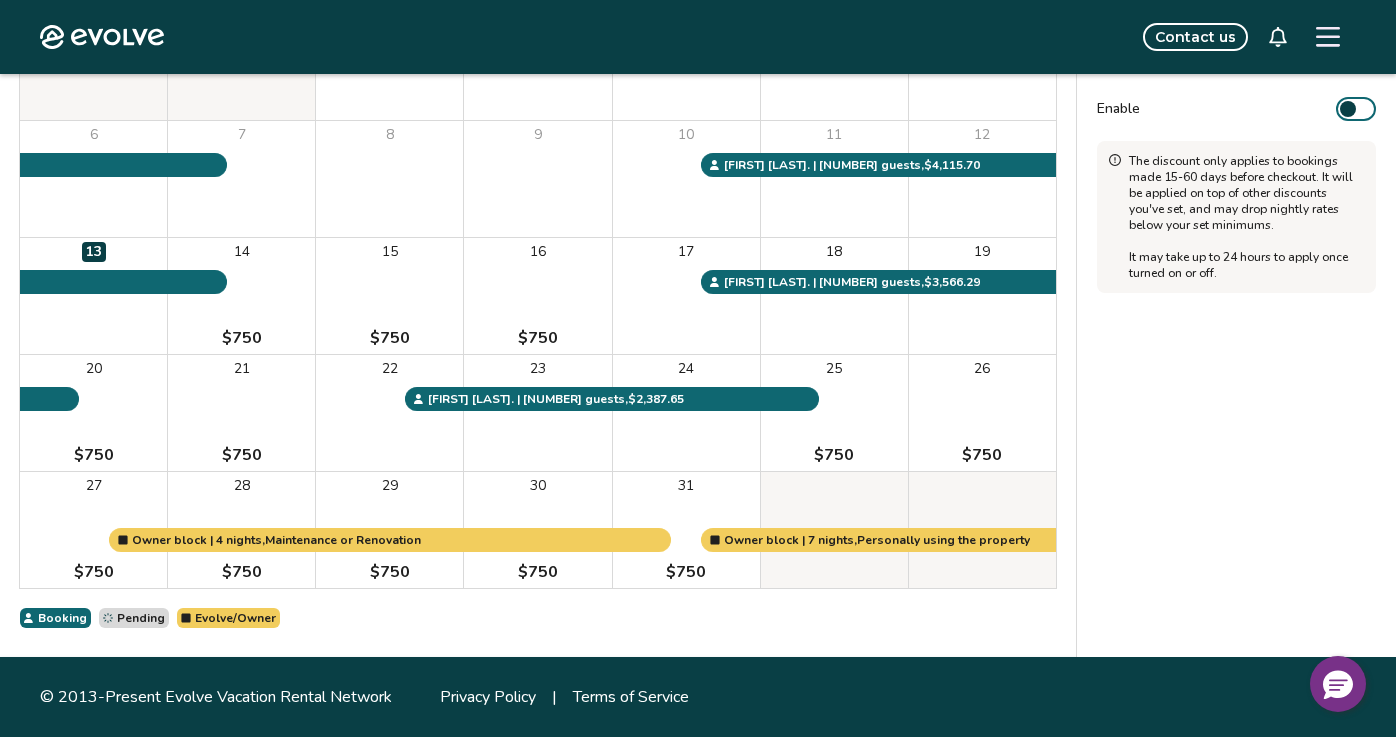 click on "Enable" at bounding box center [1356, 109] 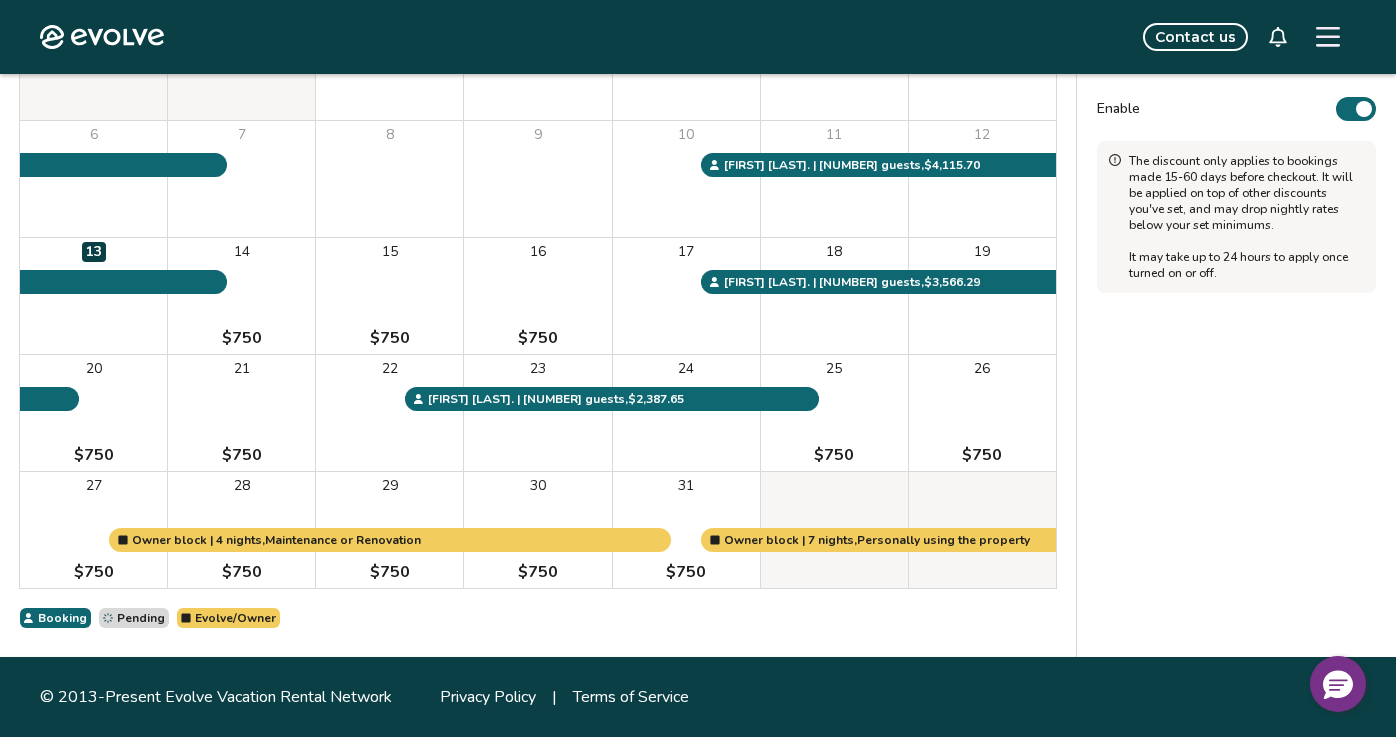 click on "Enable" at bounding box center (1356, 109) 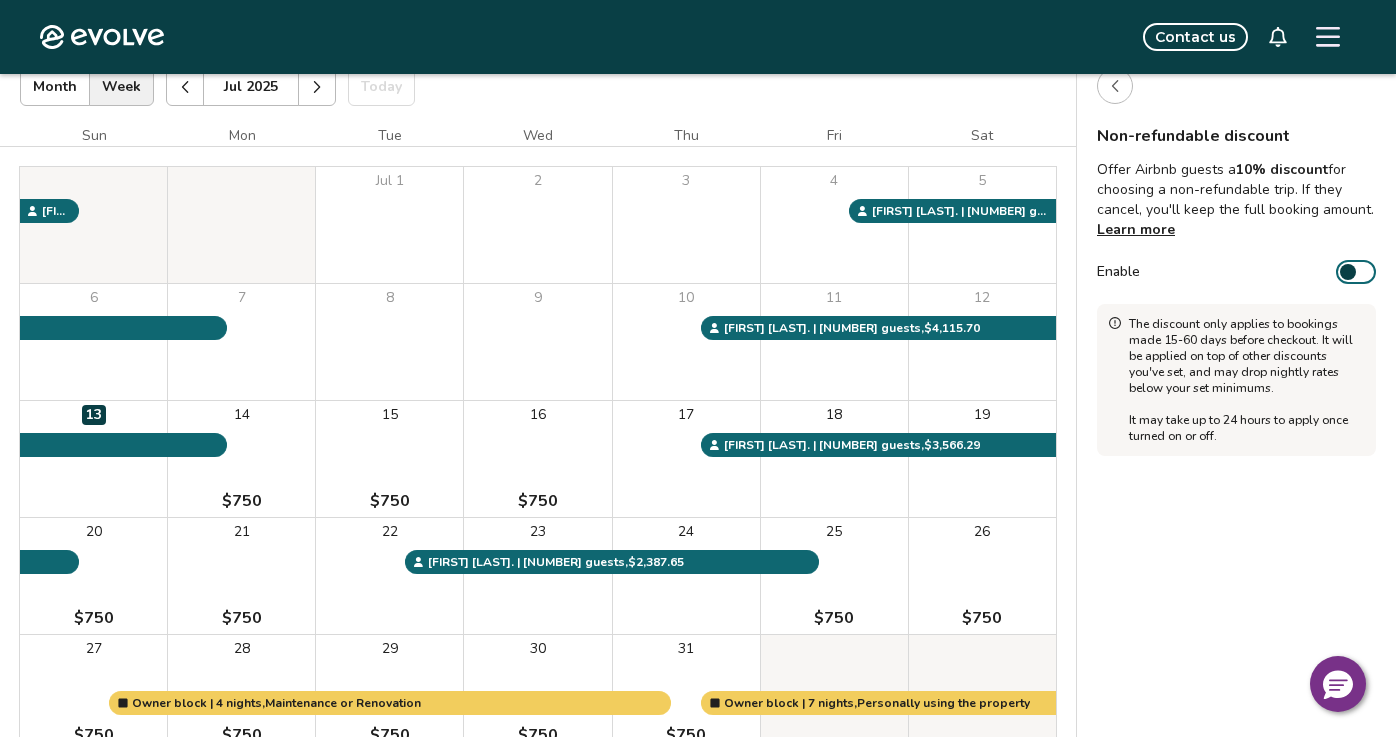 scroll, scrollTop: 0, scrollLeft: 0, axis: both 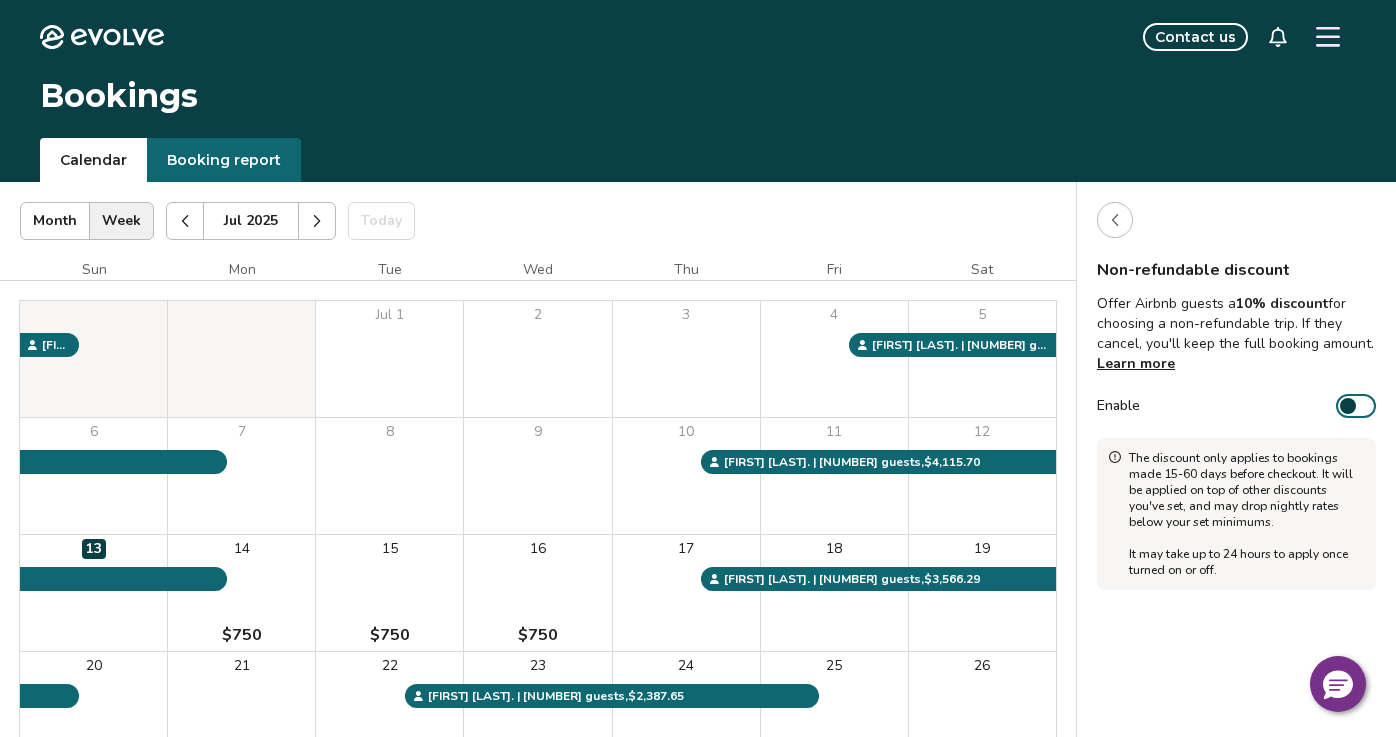 click 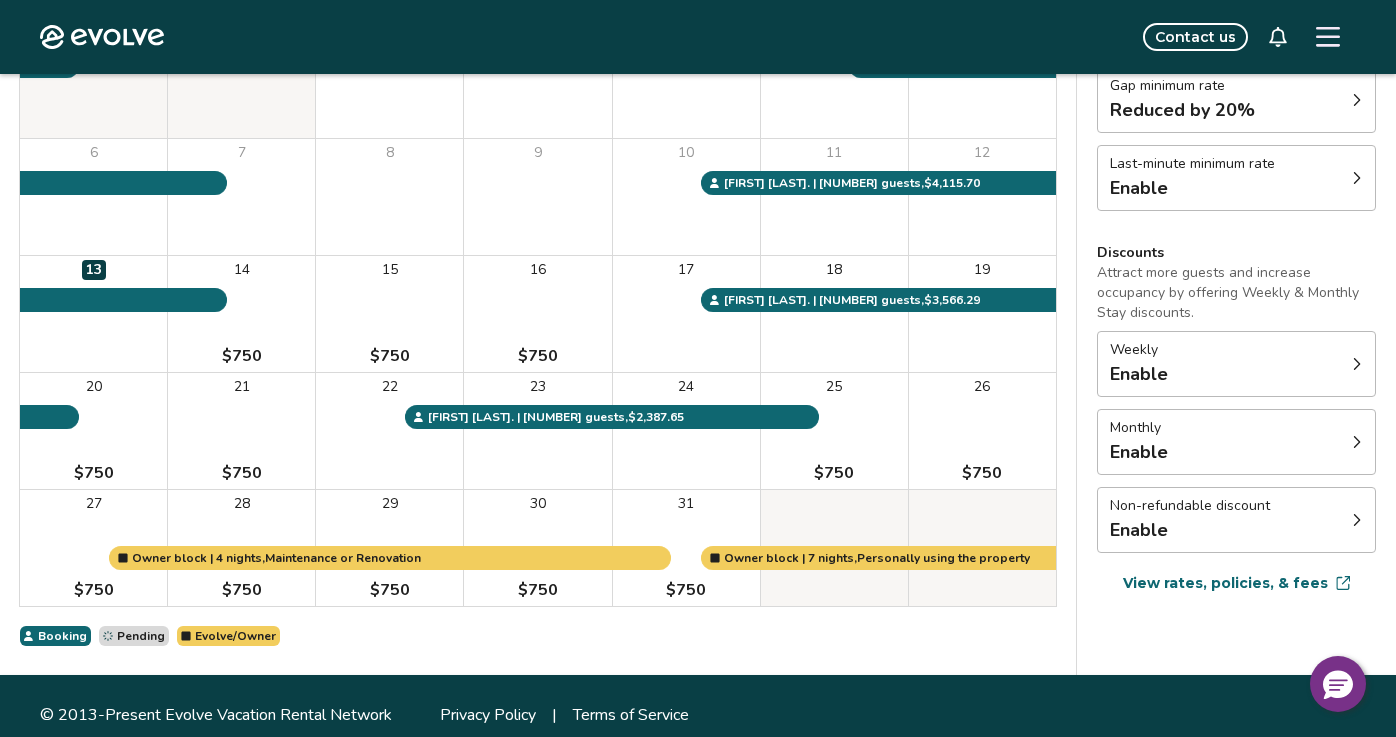 scroll, scrollTop: 280, scrollLeft: 0, axis: vertical 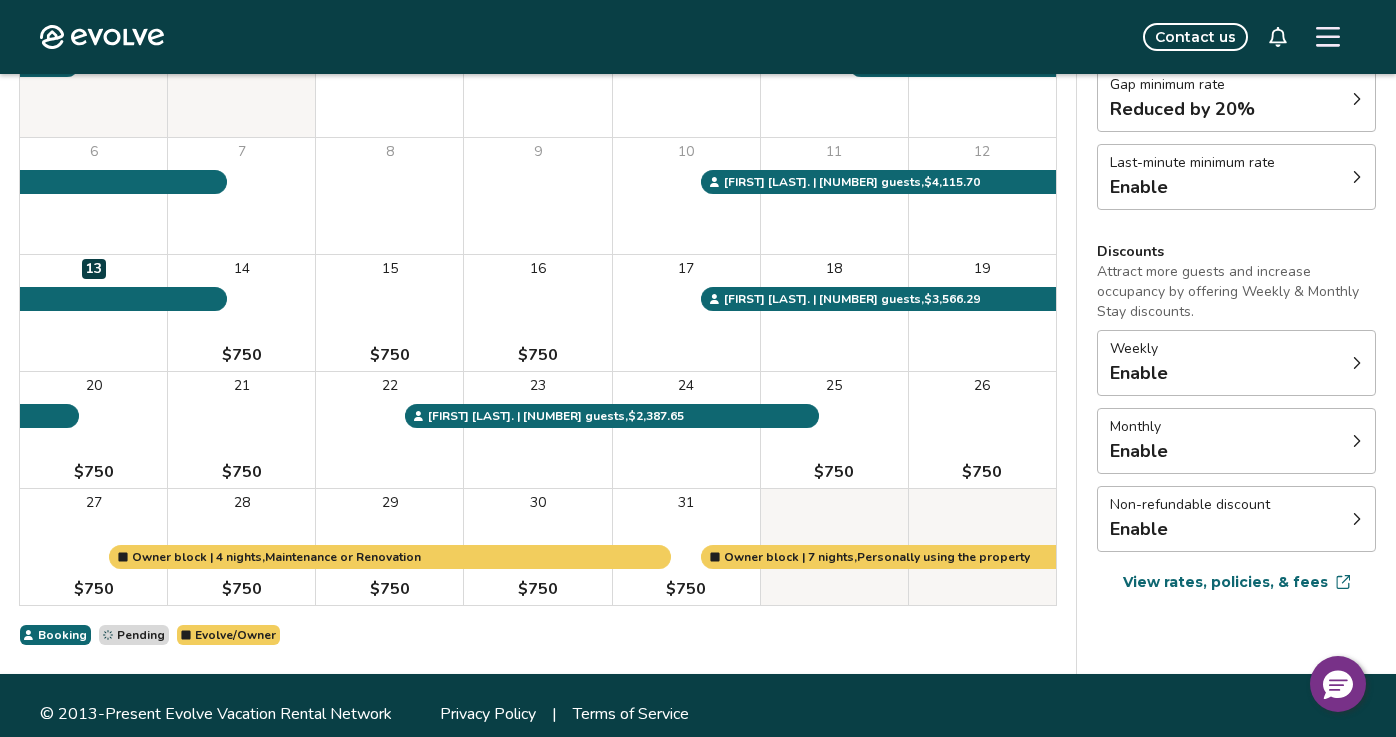 click on "View rates, policies, & fees" at bounding box center (1225, 582) 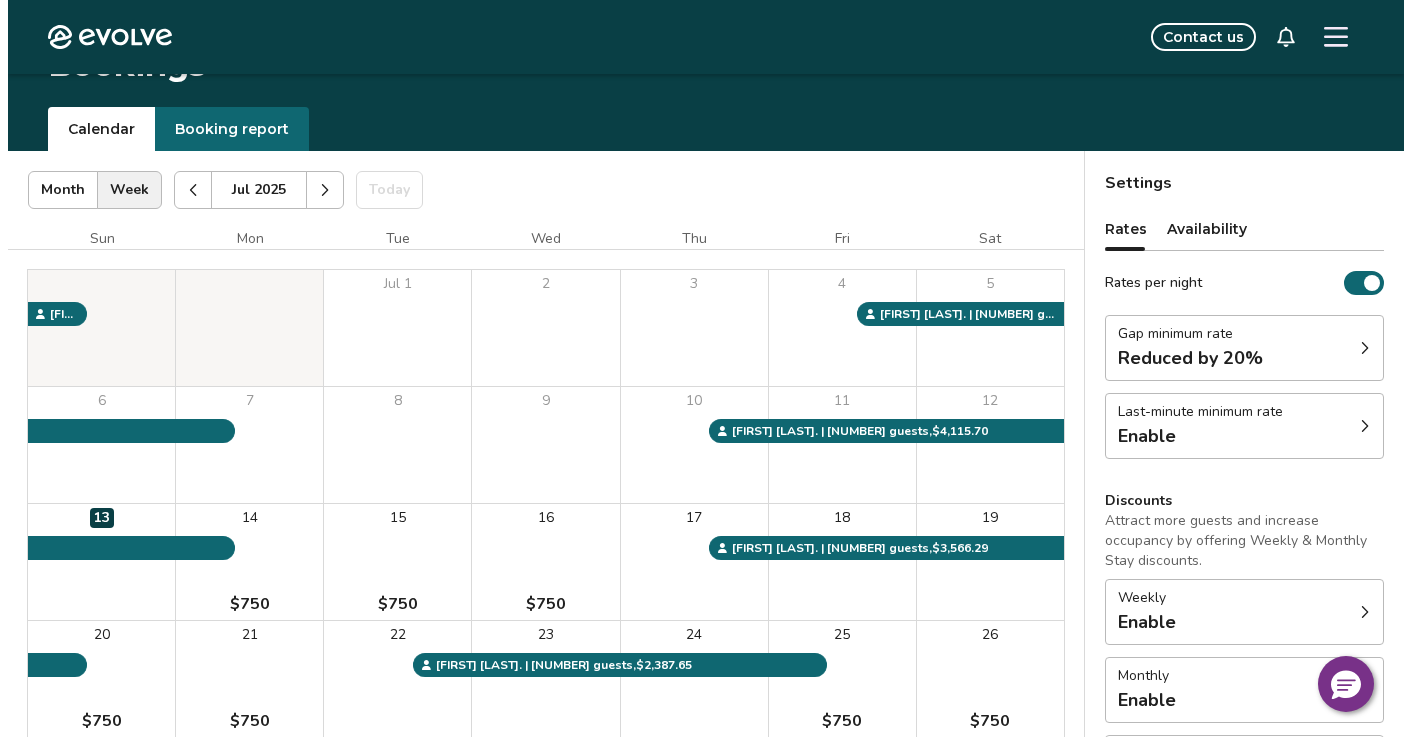 scroll, scrollTop: 61, scrollLeft: 0, axis: vertical 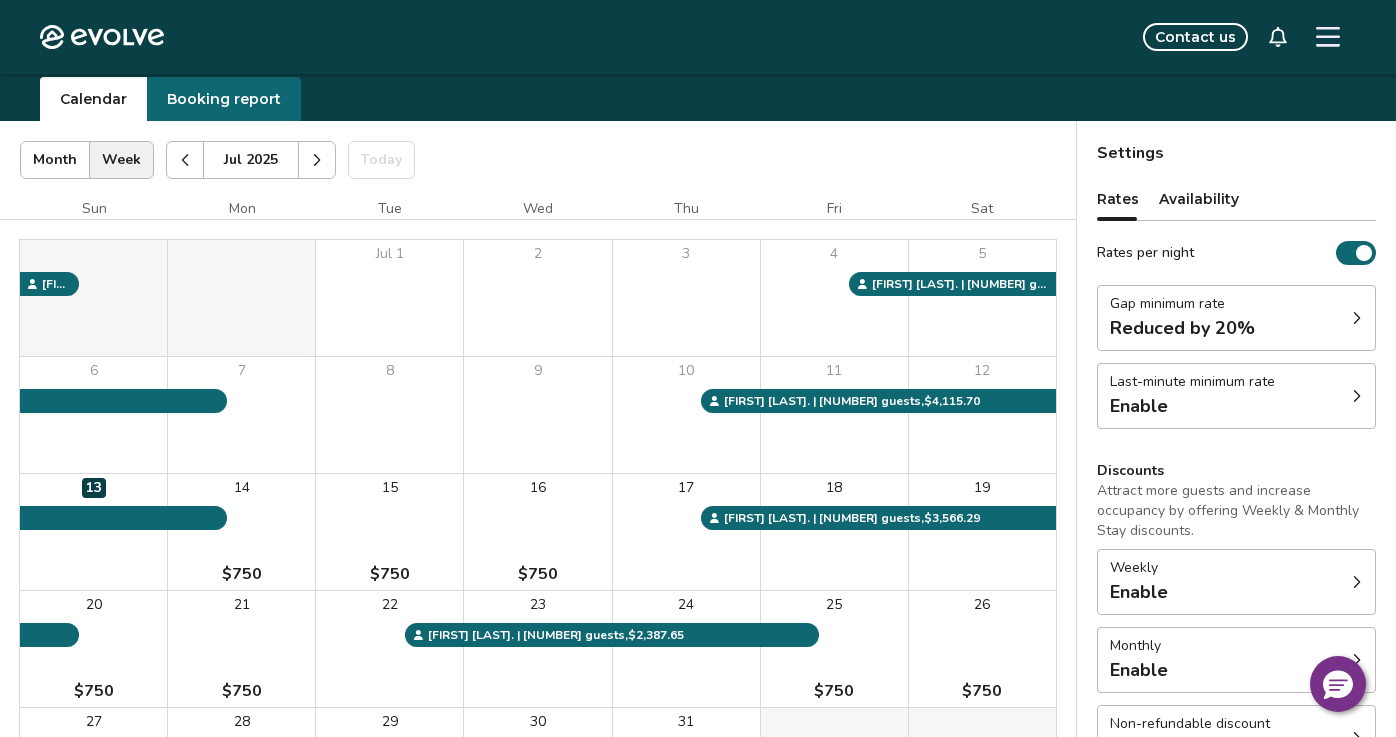 click 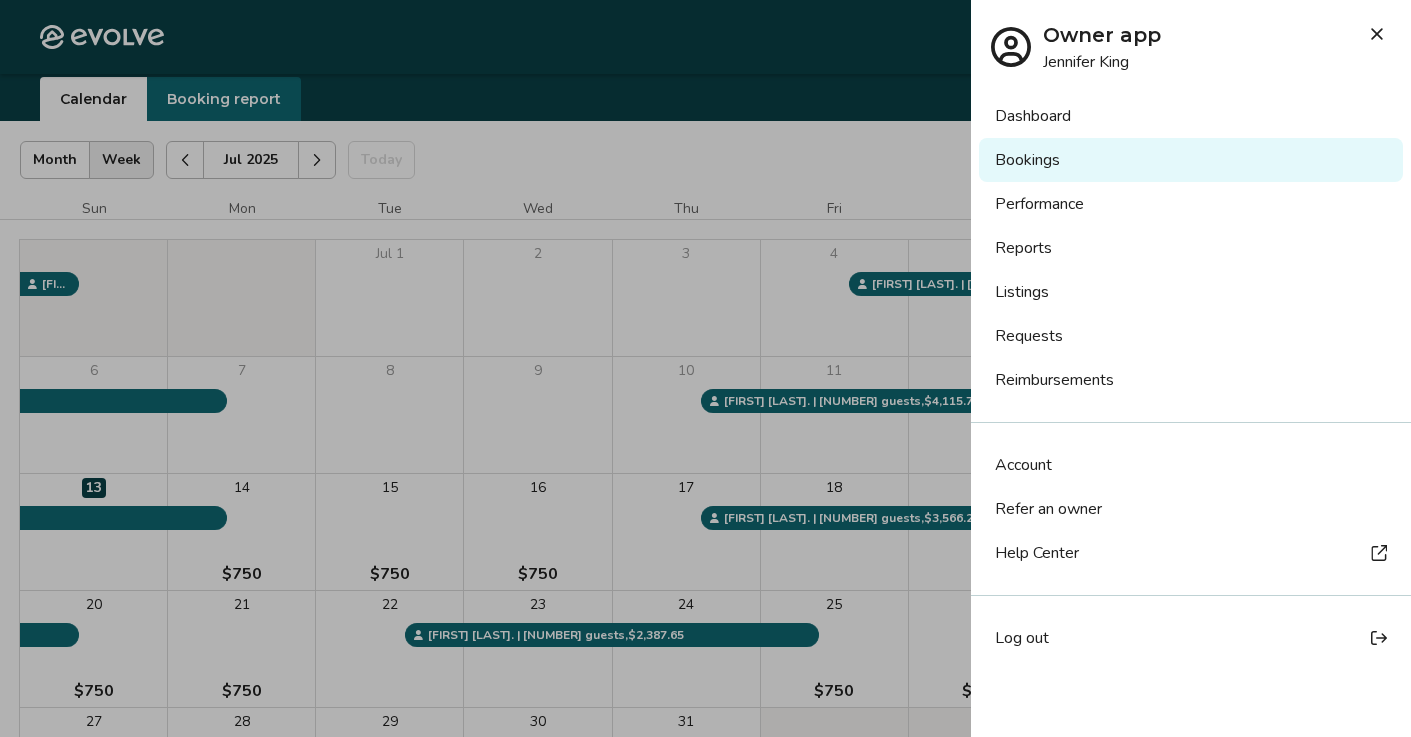 click on "Reimbursements" at bounding box center [1191, 380] 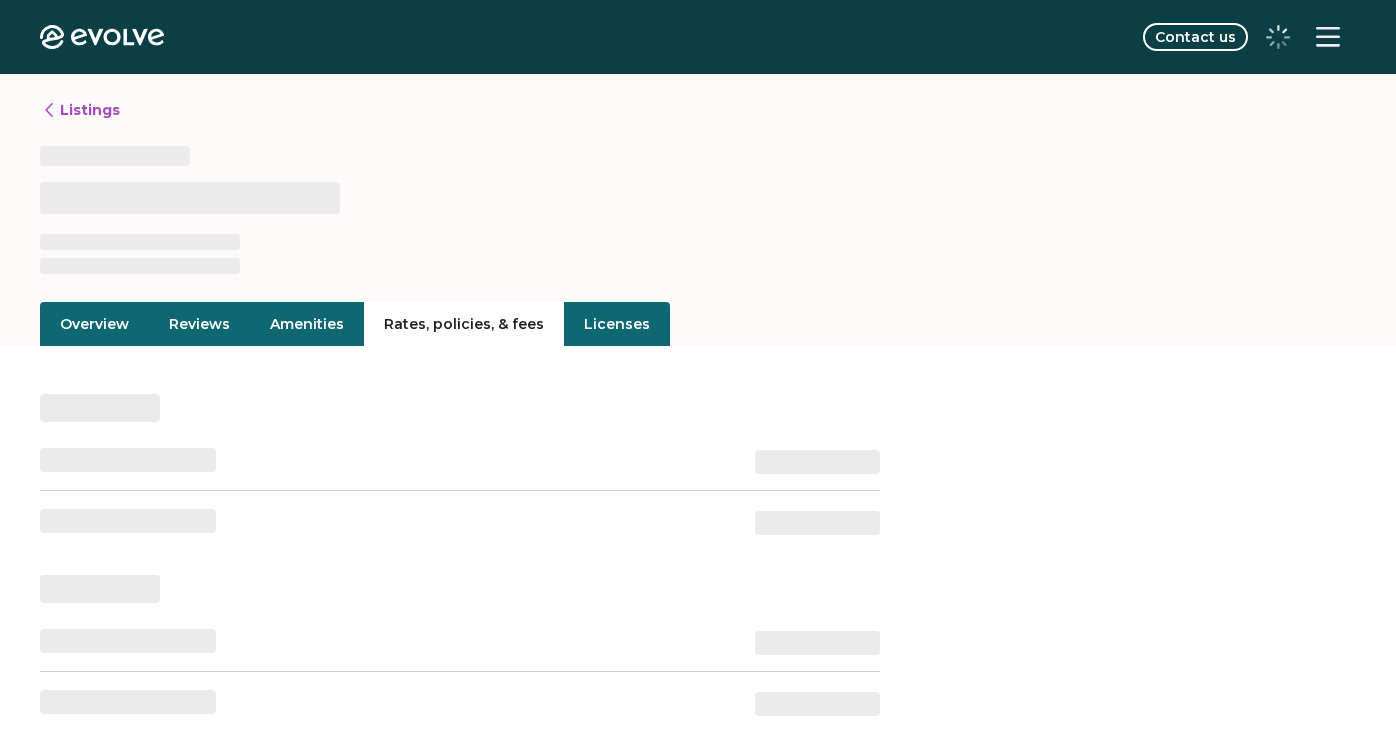 scroll, scrollTop: 0, scrollLeft: 0, axis: both 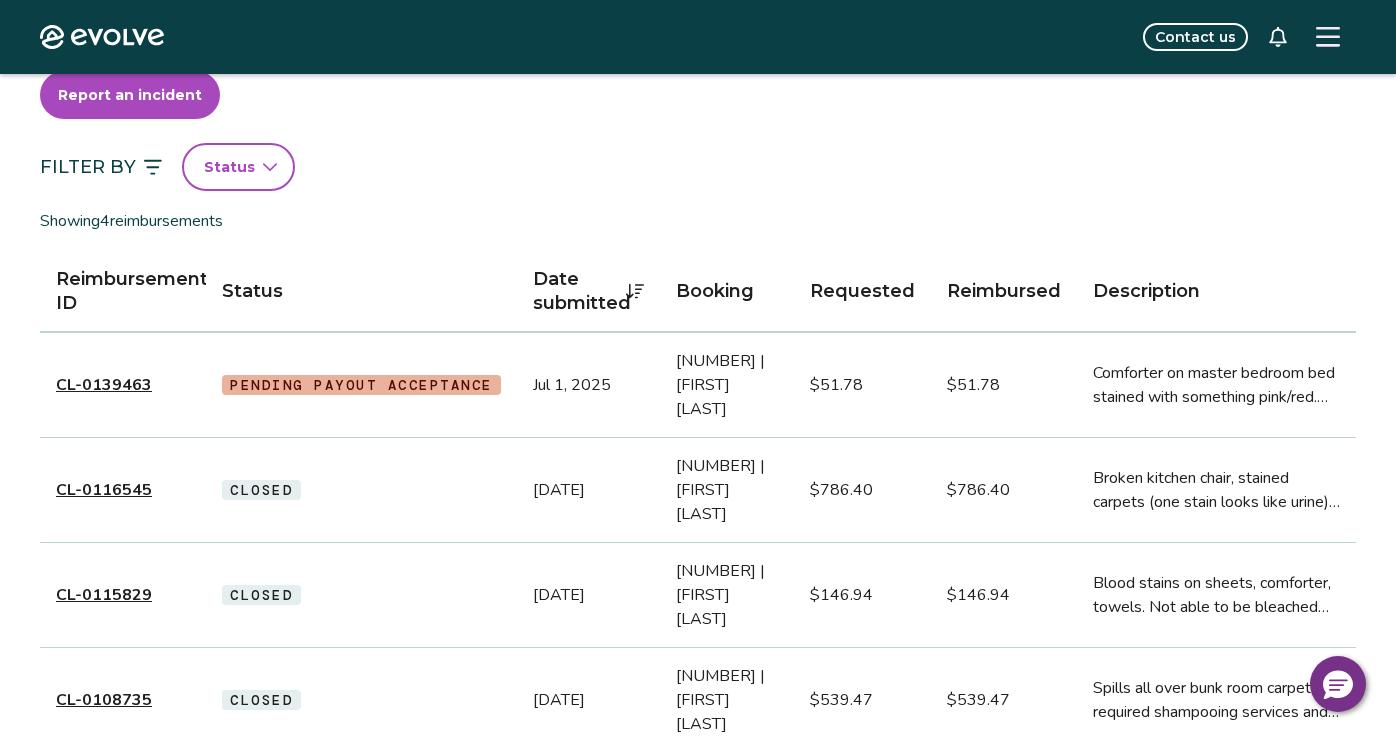 click on "Pending Payout Acceptance" at bounding box center (361, 385) 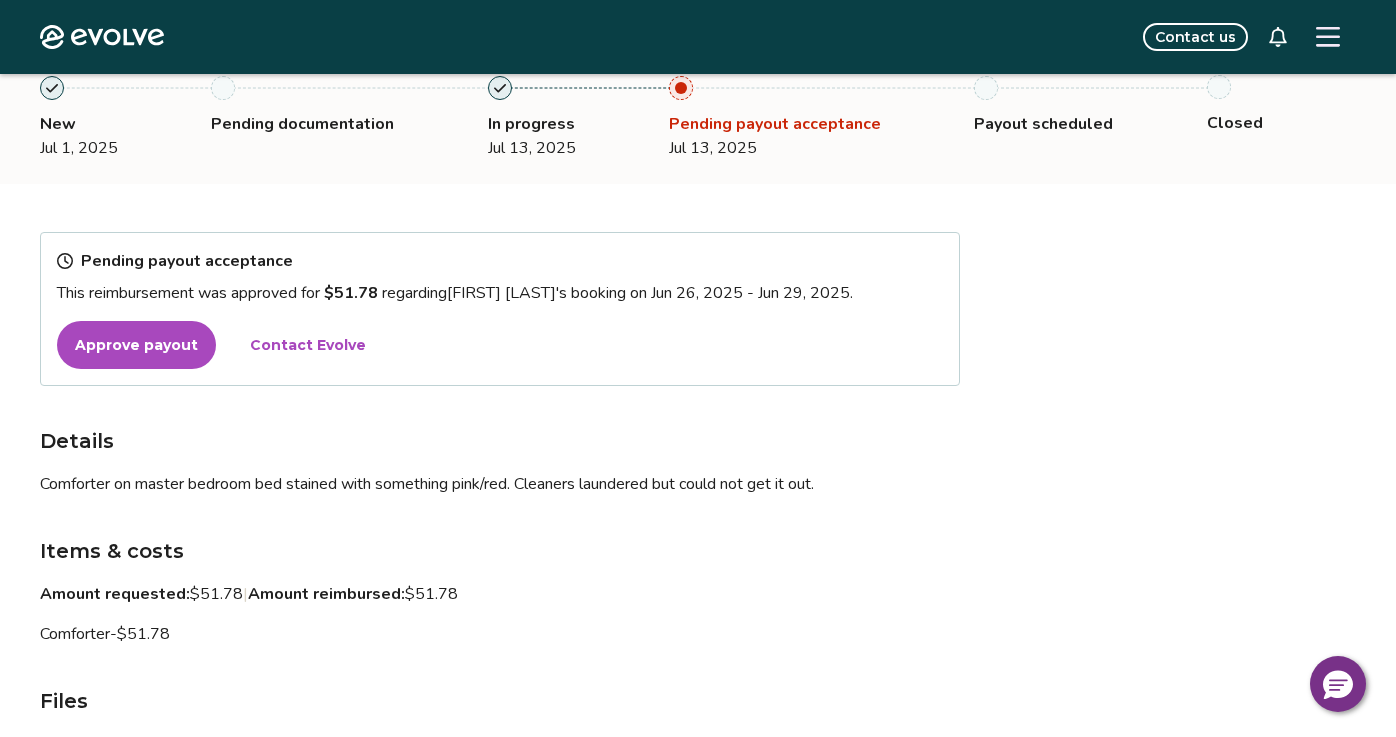 scroll, scrollTop: 223, scrollLeft: 0, axis: vertical 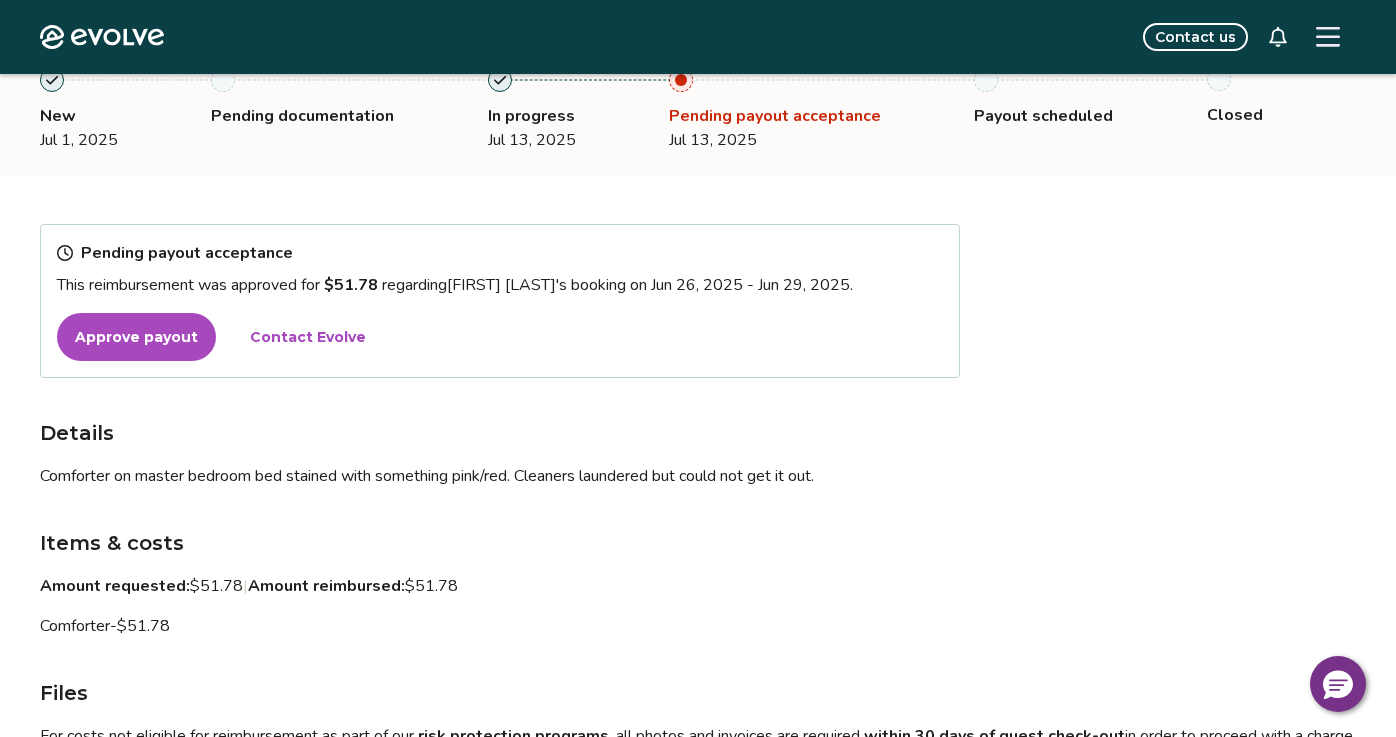 click on "Approve payout" at bounding box center [136, 337] 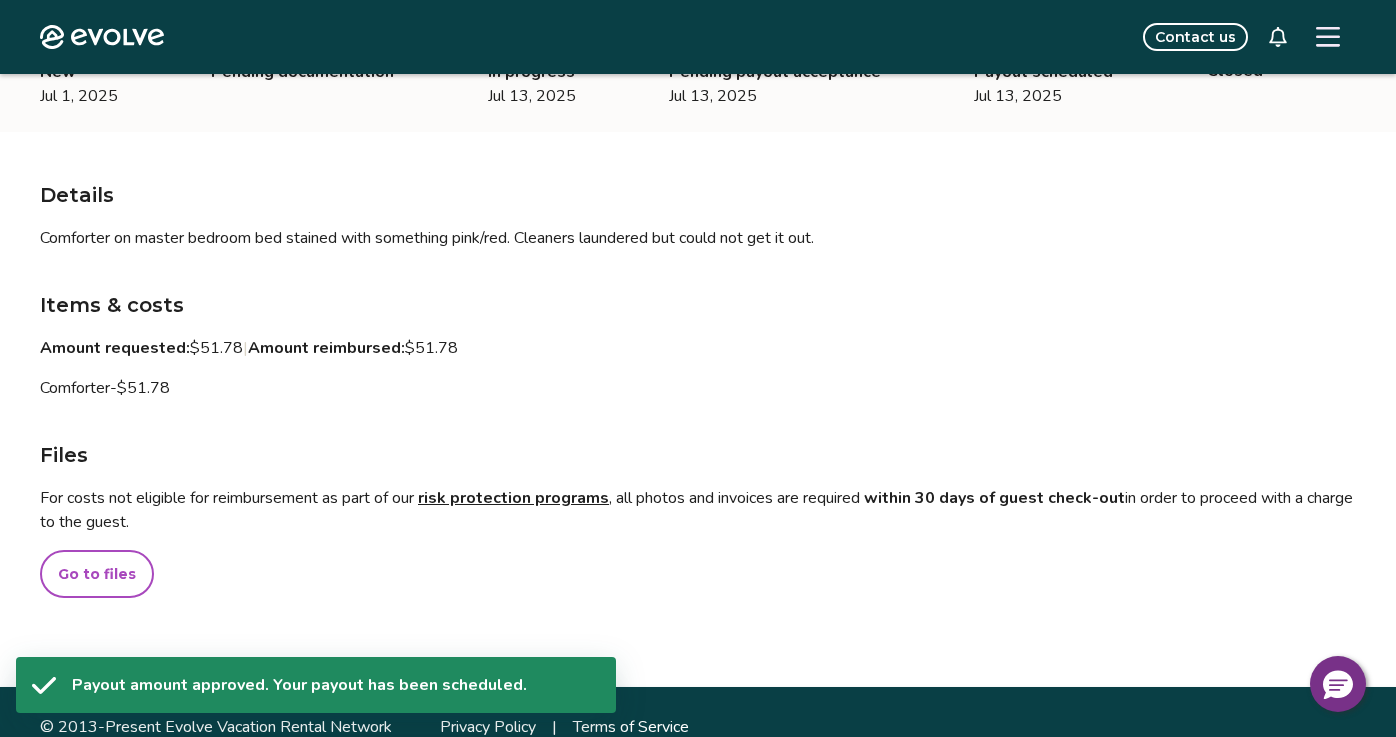 scroll, scrollTop: 297, scrollLeft: 0, axis: vertical 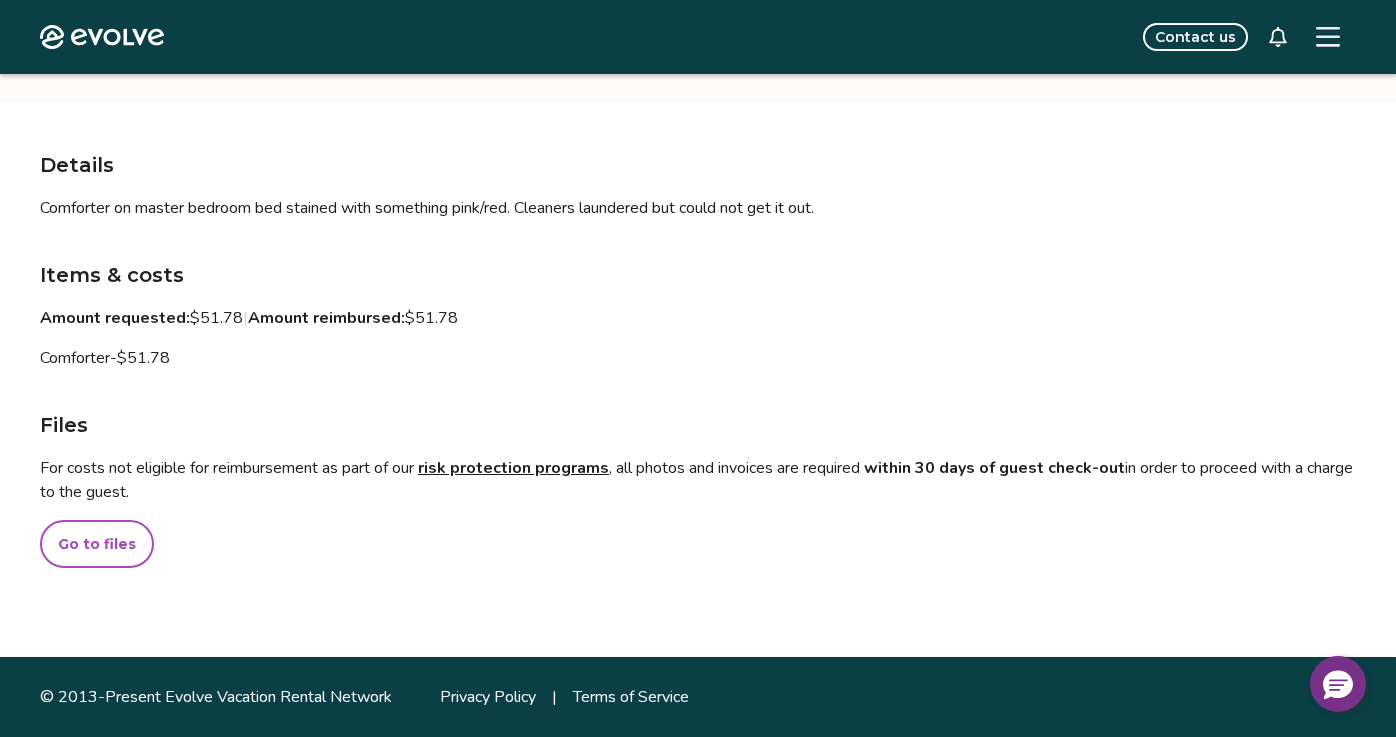 click on "Go to files" at bounding box center (97, 544) 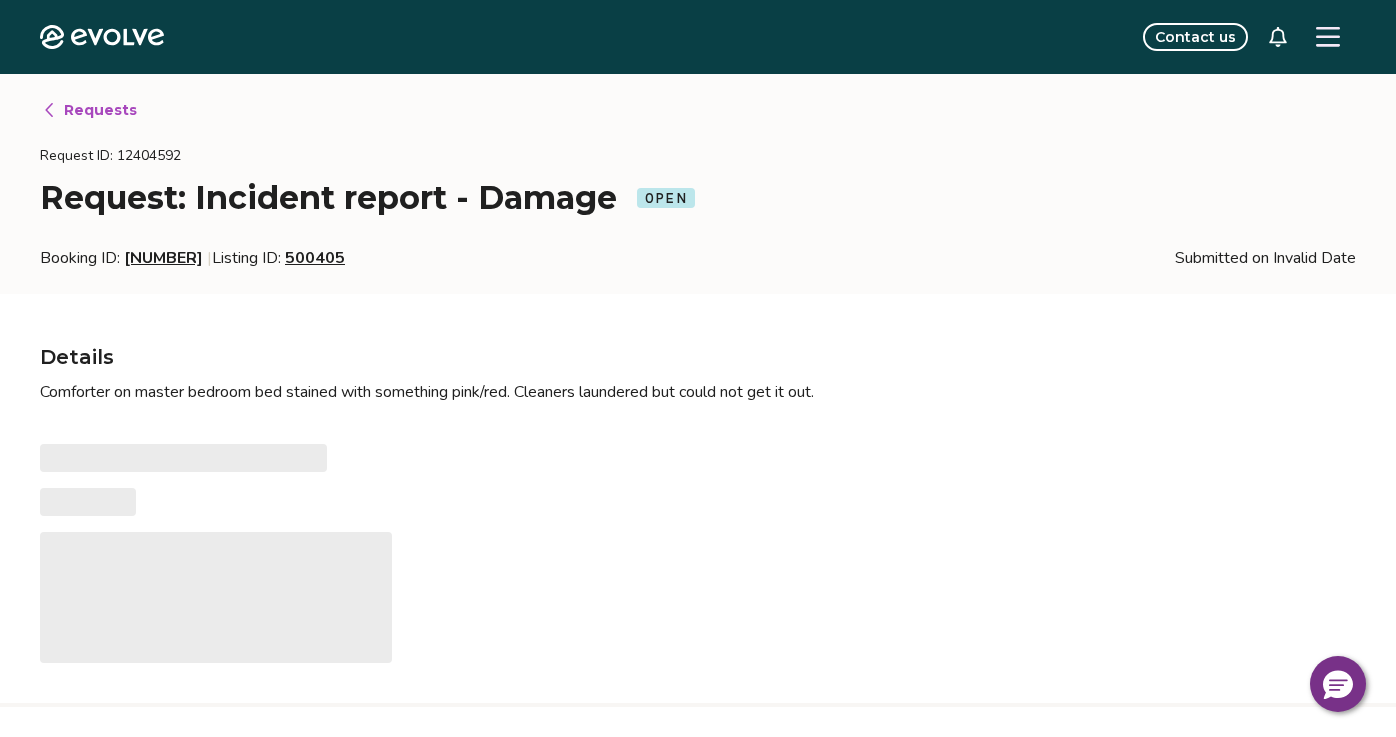 type on "*" 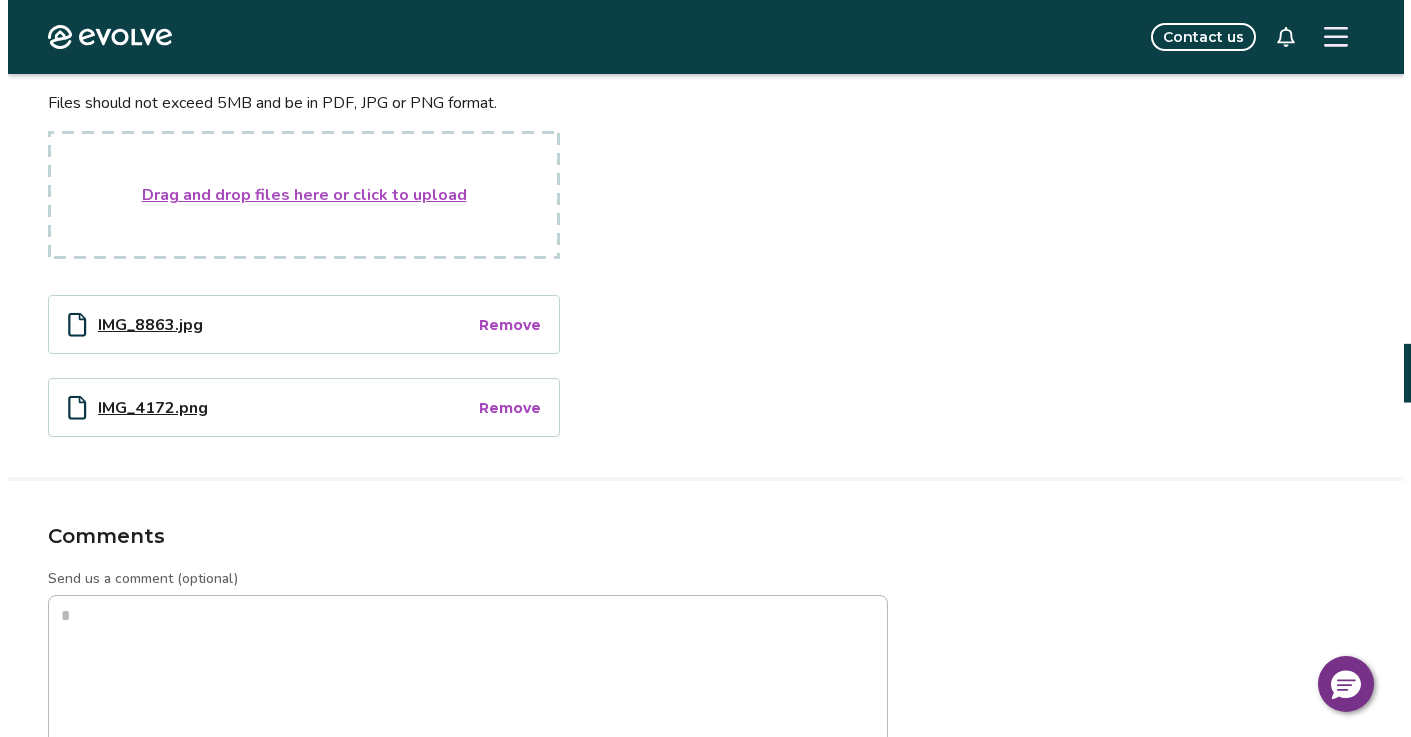 scroll, scrollTop: 0, scrollLeft: 0, axis: both 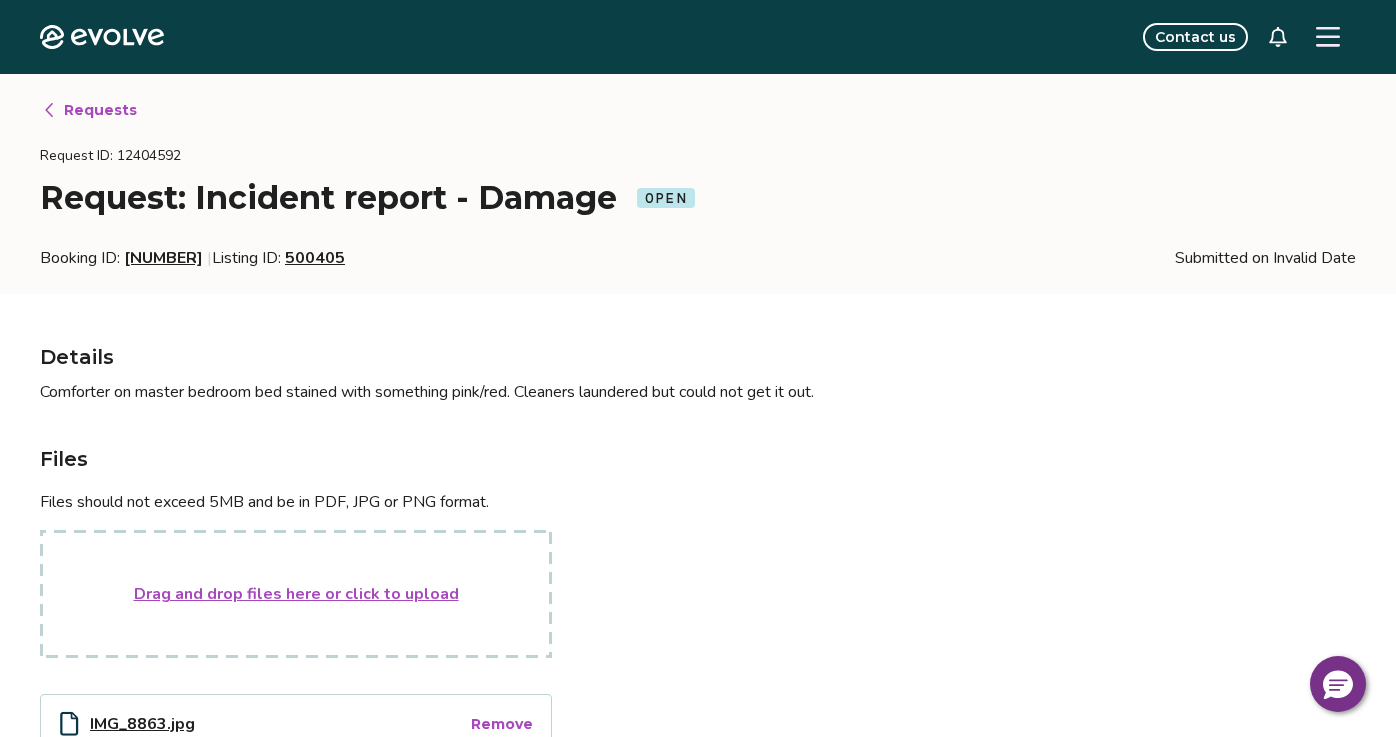 click at bounding box center (1328, 37) 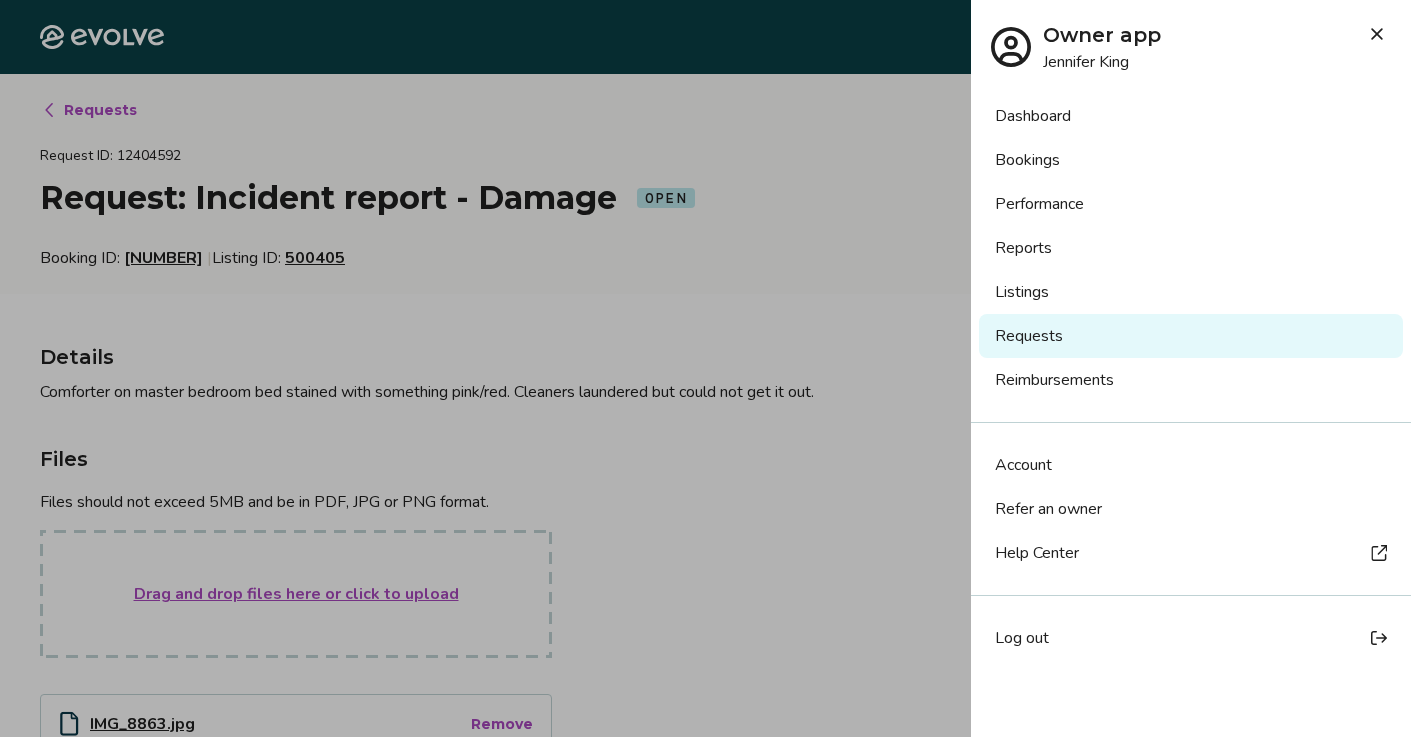 click on "Dashboard" at bounding box center (1191, 116) 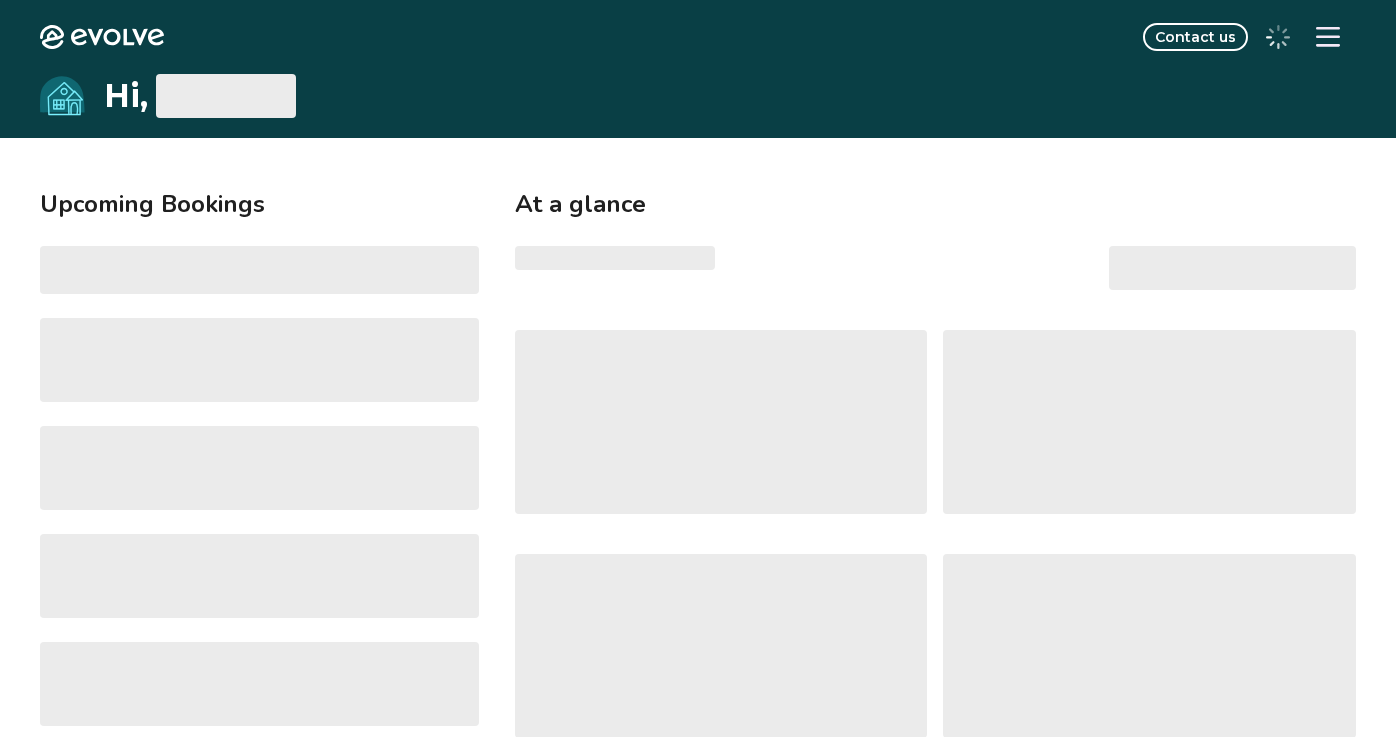 scroll, scrollTop: 0, scrollLeft: 0, axis: both 